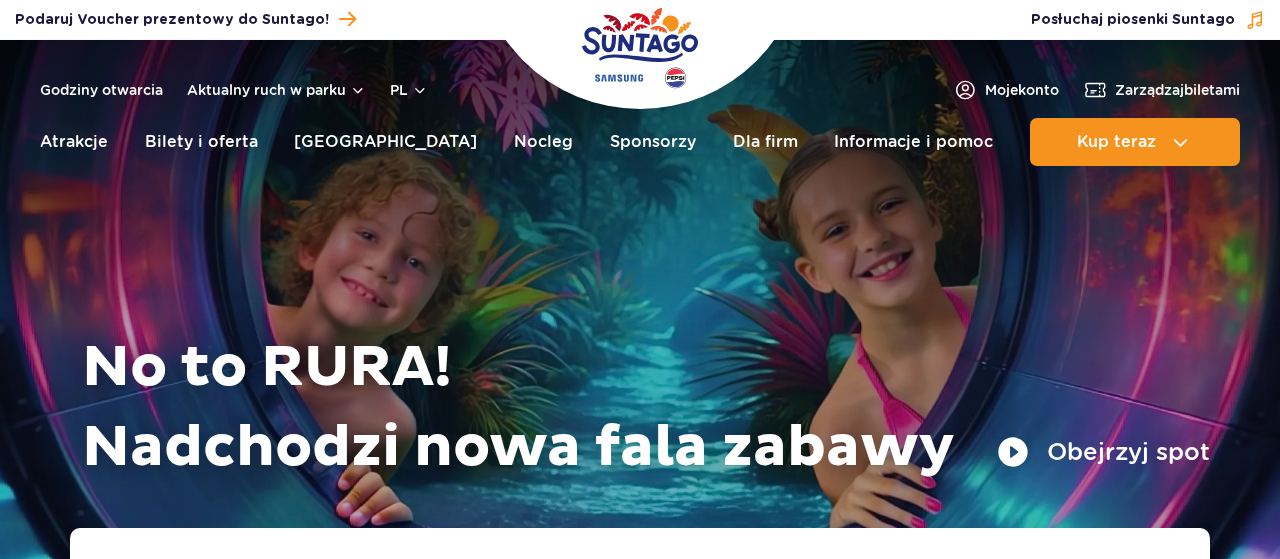 scroll, scrollTop: 0, scrollLeft: 0, axis: both 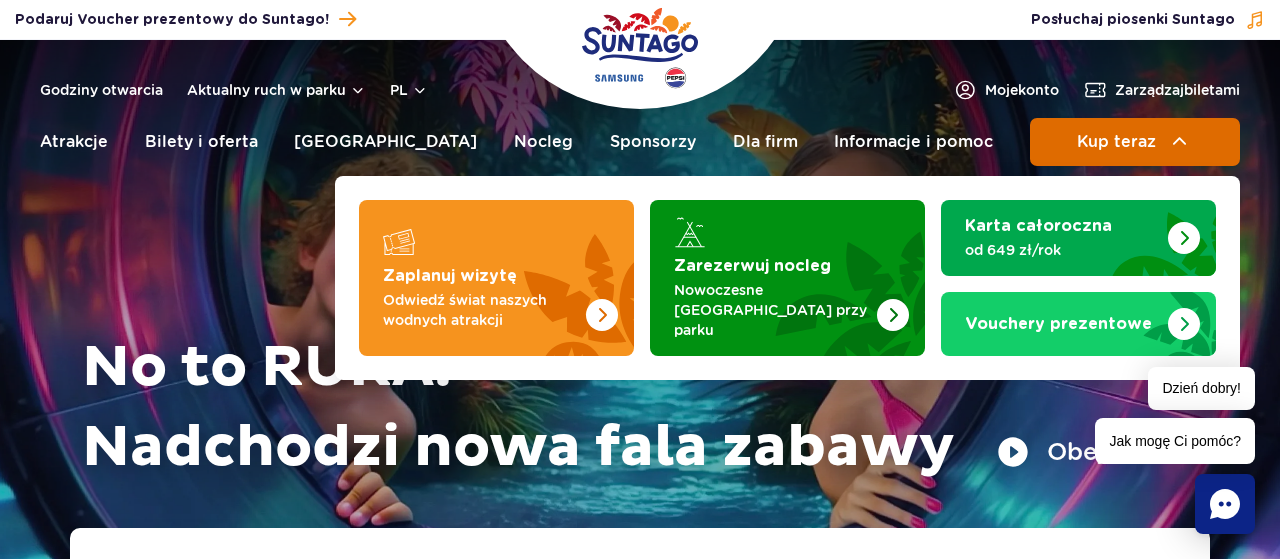 click on "Kup teraz" at bounding box center [1116, 142] 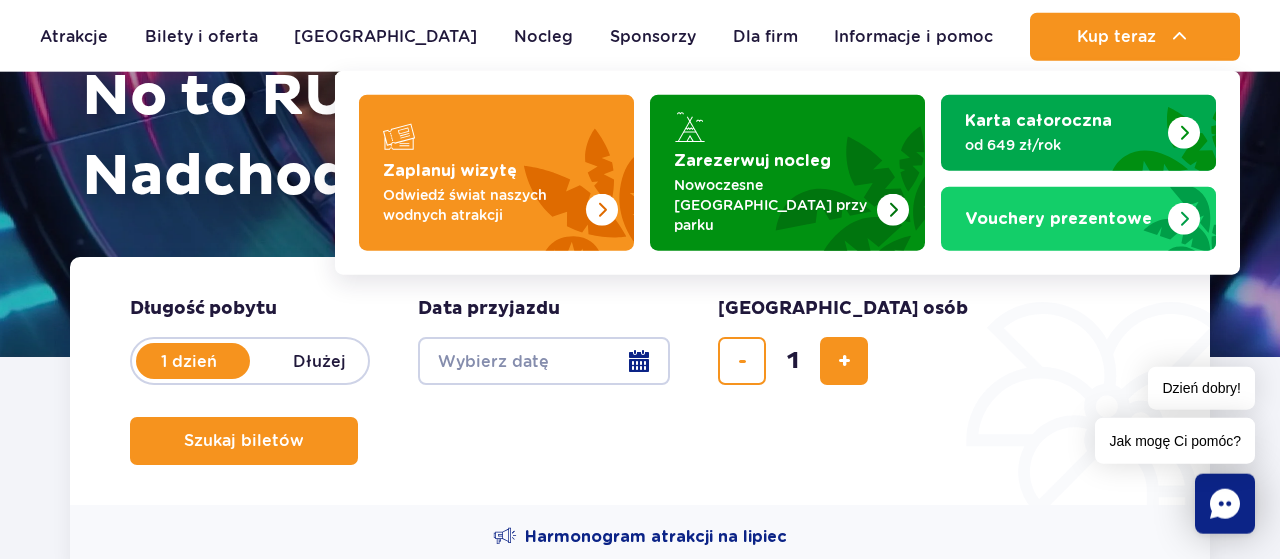 scroll, scrollTop: 312, scrollLeft: 0, axis: vertical 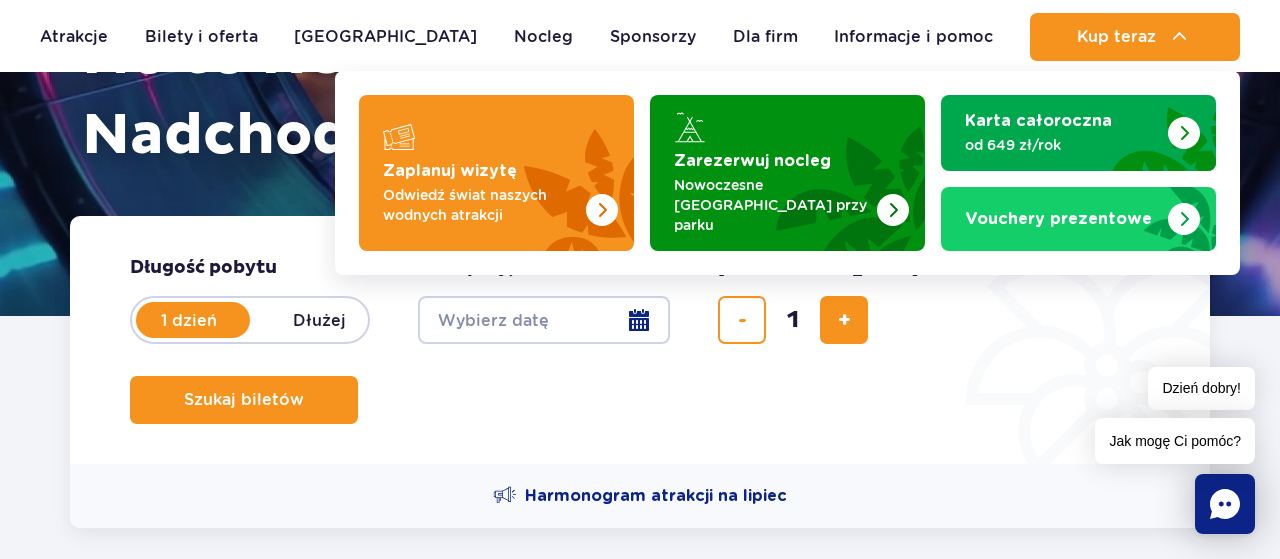 click on "Date from" at bounding box center [544, 320] 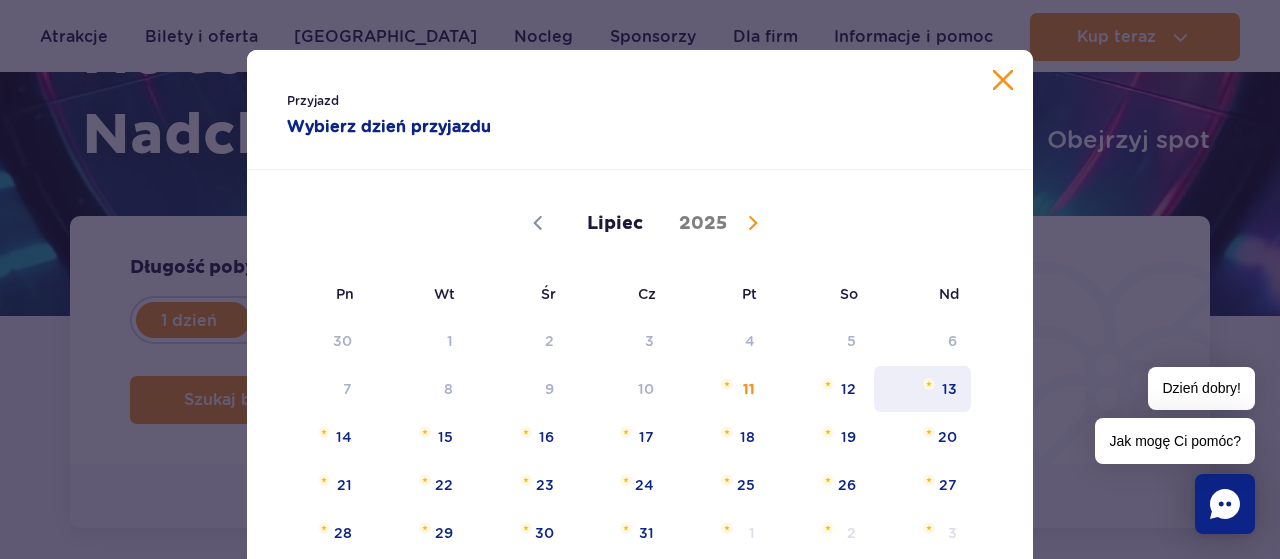 scroll, scrollTop: 116, scrollLeft: 0, axis: vertical 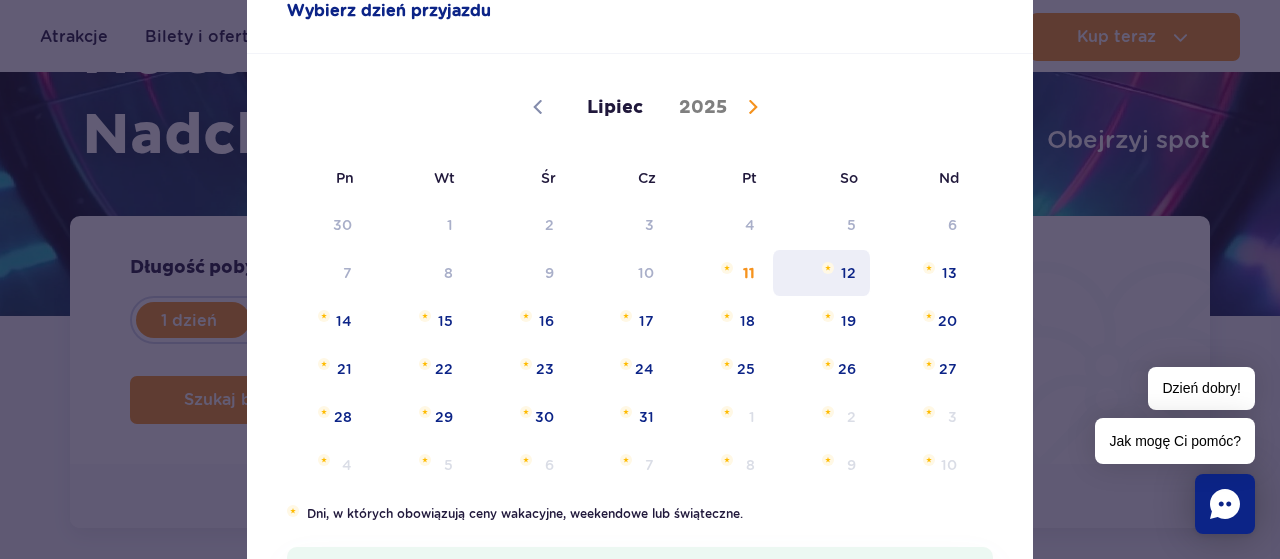 click on "12" at bounding box center (821, 273) 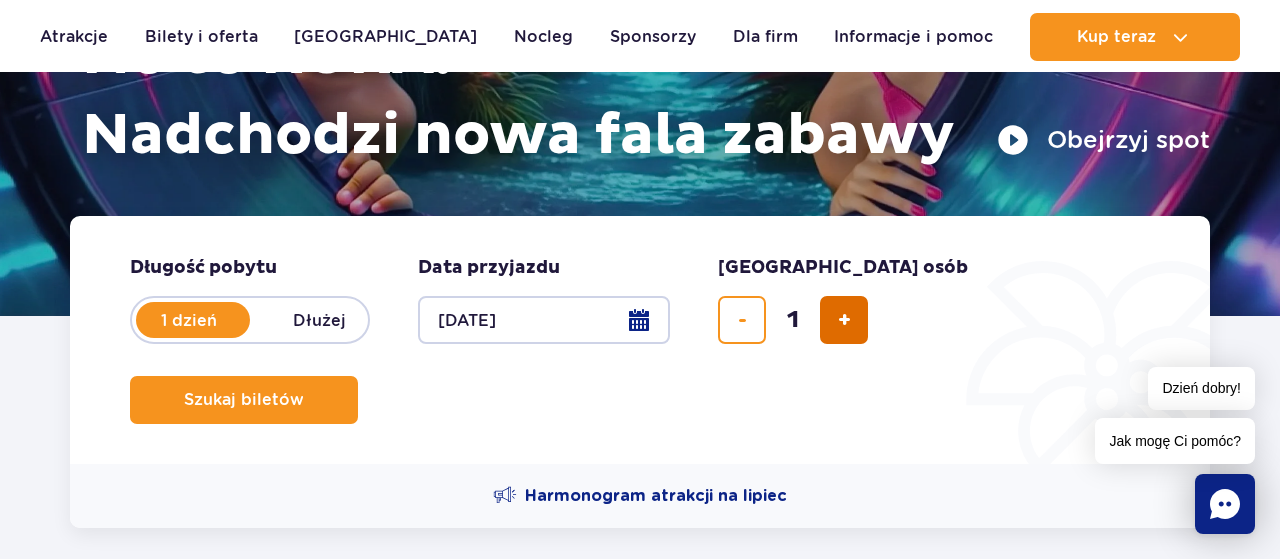 click at bounding box center [844, 320] 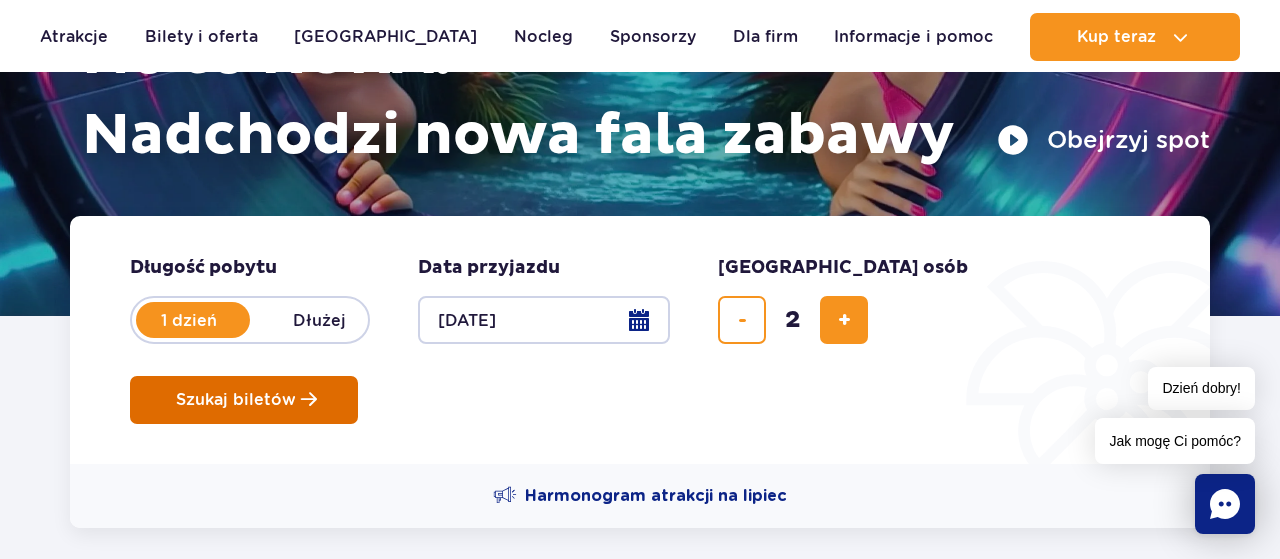 click on "Szukaj biletów" at bounding box center [244, 400] 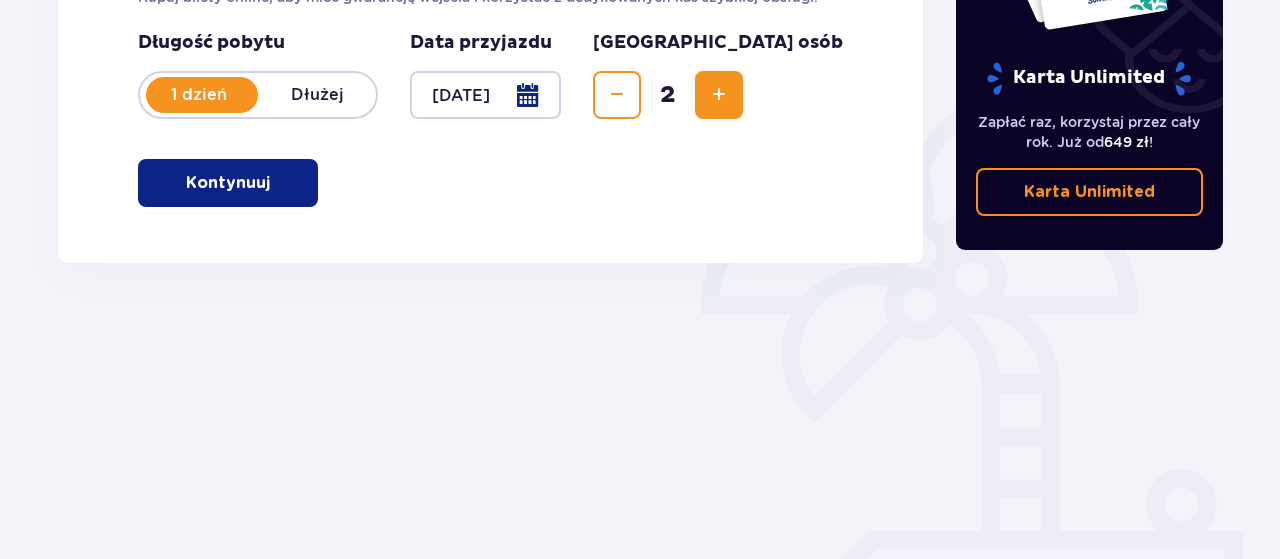 scroll, scrollTop: 416, scrollLeft: 0, axis: vertical 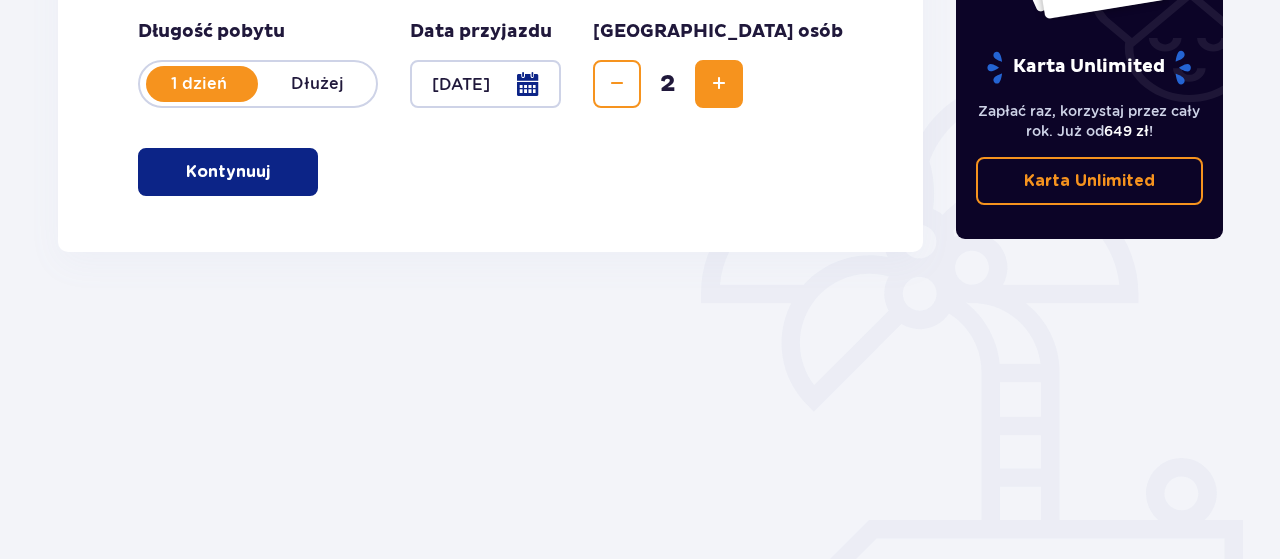 click on "Kontynuuj" at bounding box center [228, 172] 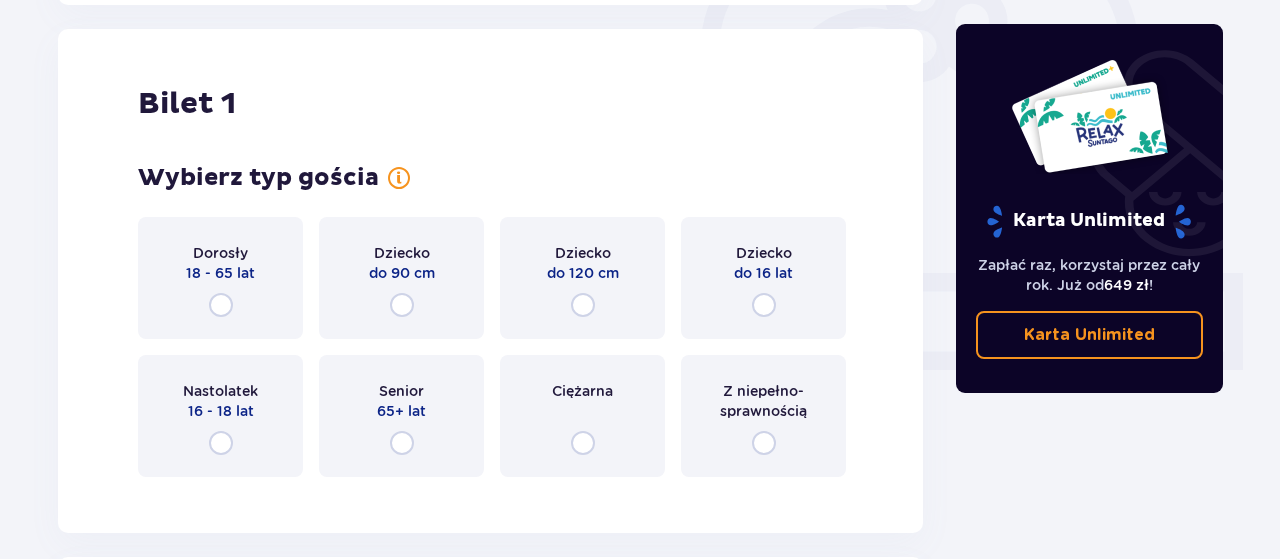 scroll, scrollTop: 668, scrollLeft: 0, axis: vertical 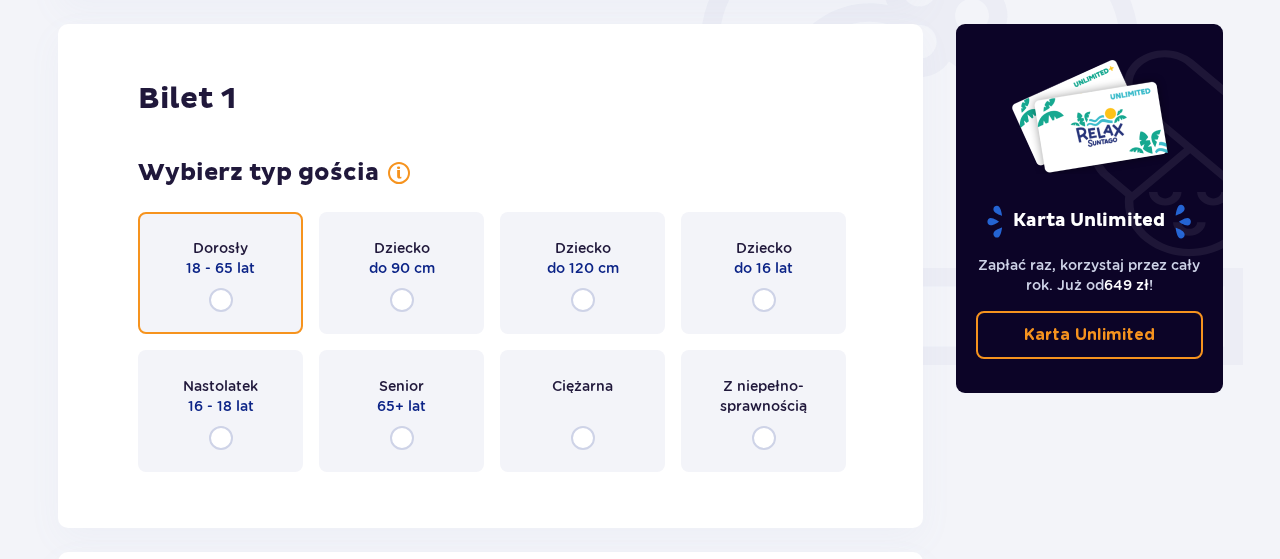 click at bounding box center [221, 300] 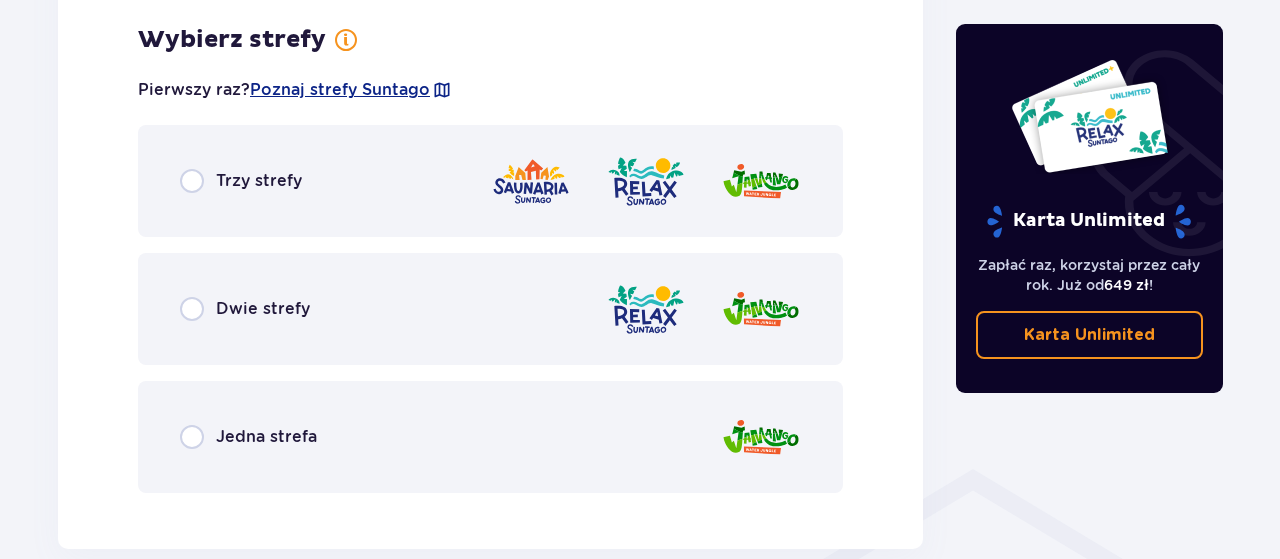 scroll, scrollTop: 1156, scrollLeft: 0, axis: vertical 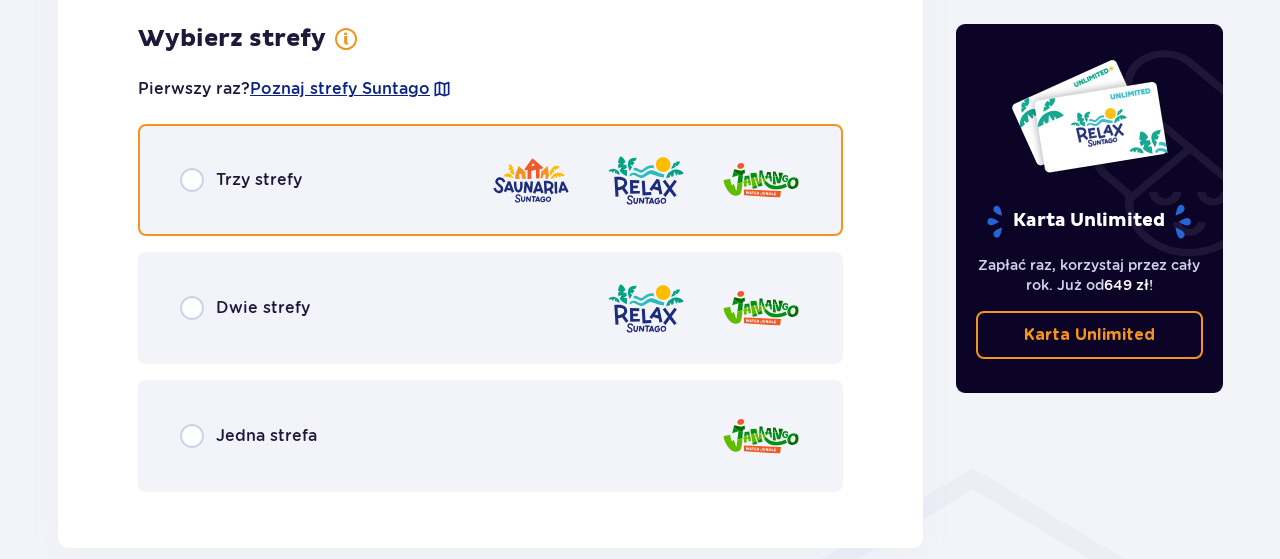 click at bounding box center (192, 180) 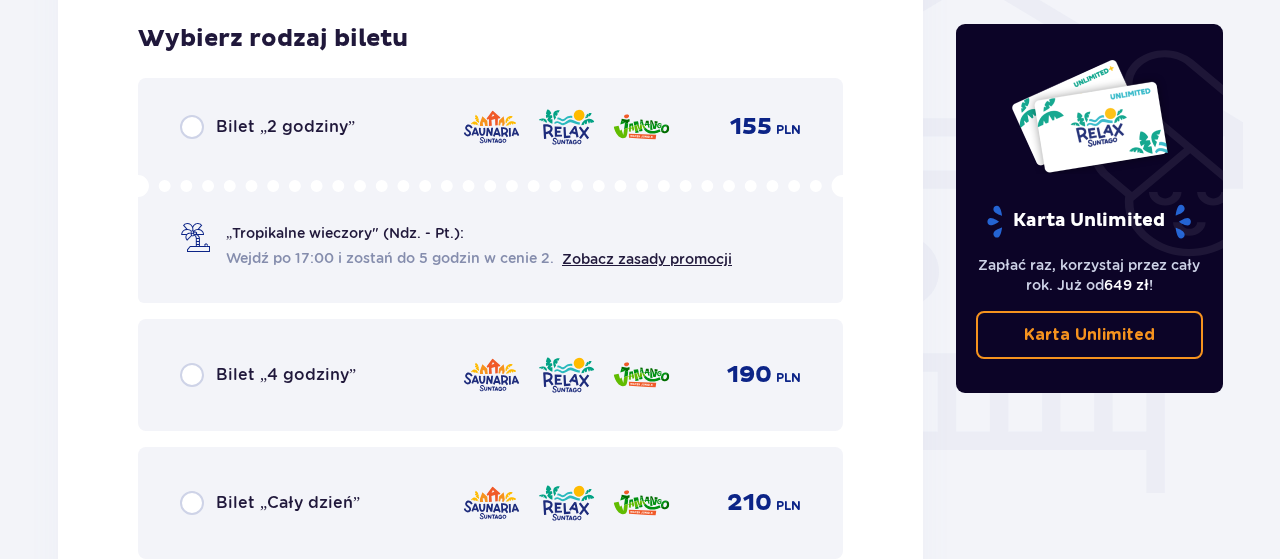 scroll, scrollTop: 1768, scrollLeft: 0, axis: vertical 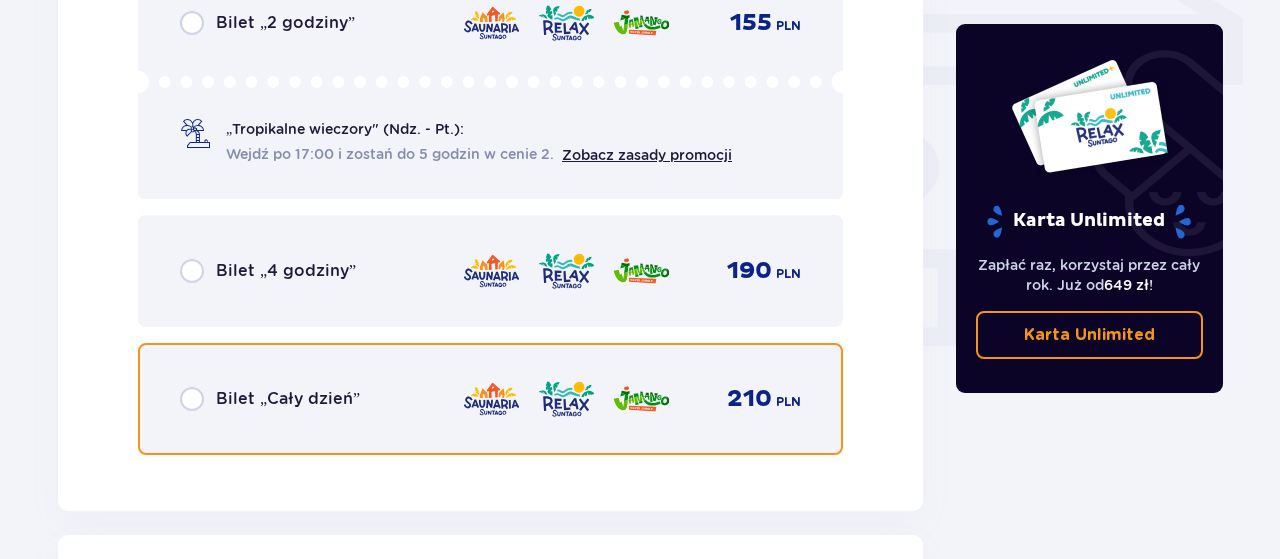 click at bounding box center [192, 399] 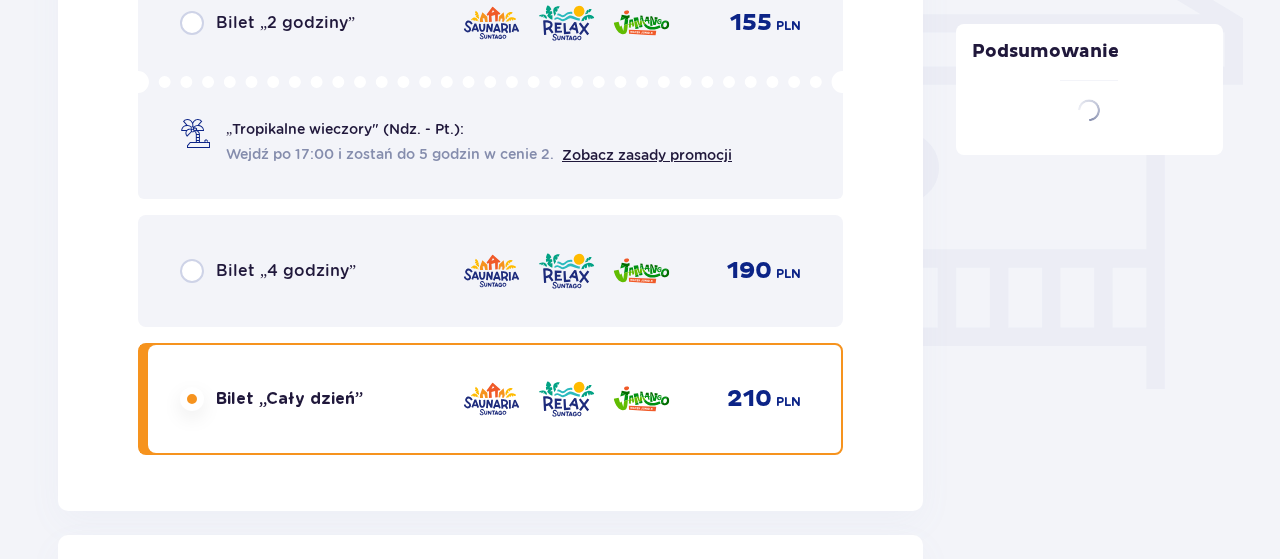 scroll, scrollTop: 2279, scrollLeft: 0, axis: vertical 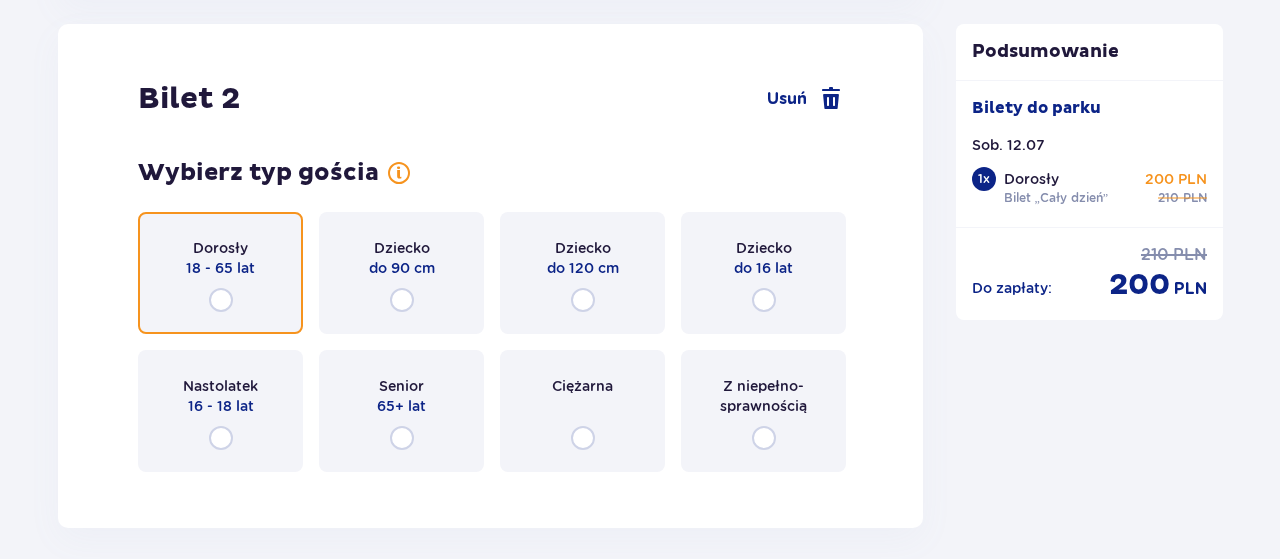 click at bounding box center [221, 300] 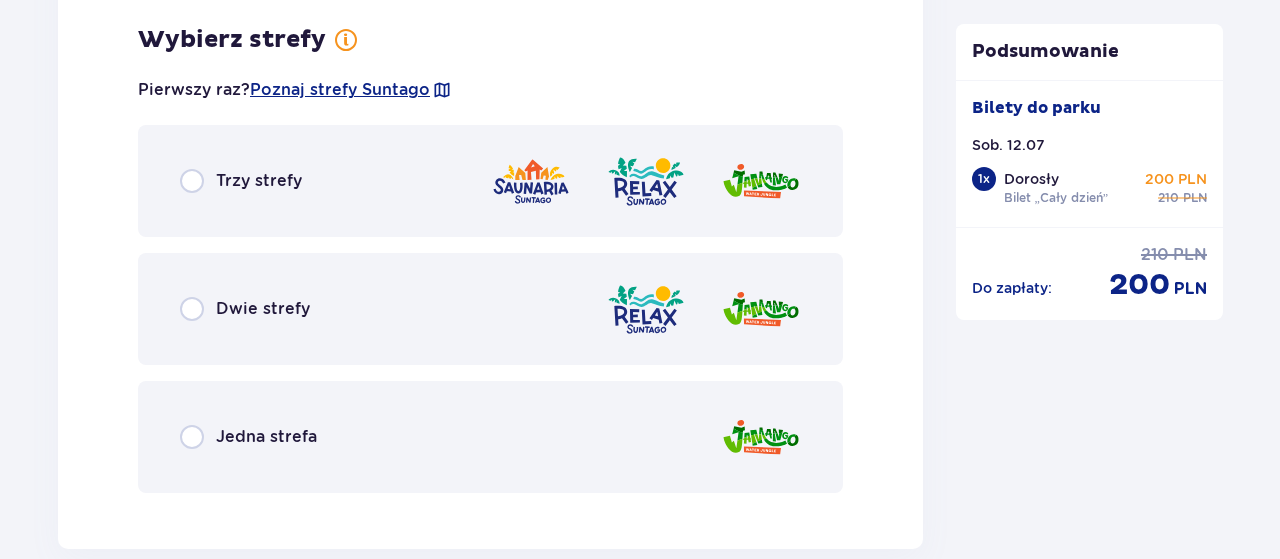 scroll, scrollTop: 2767, scrollLeft: 0, axis: vertical 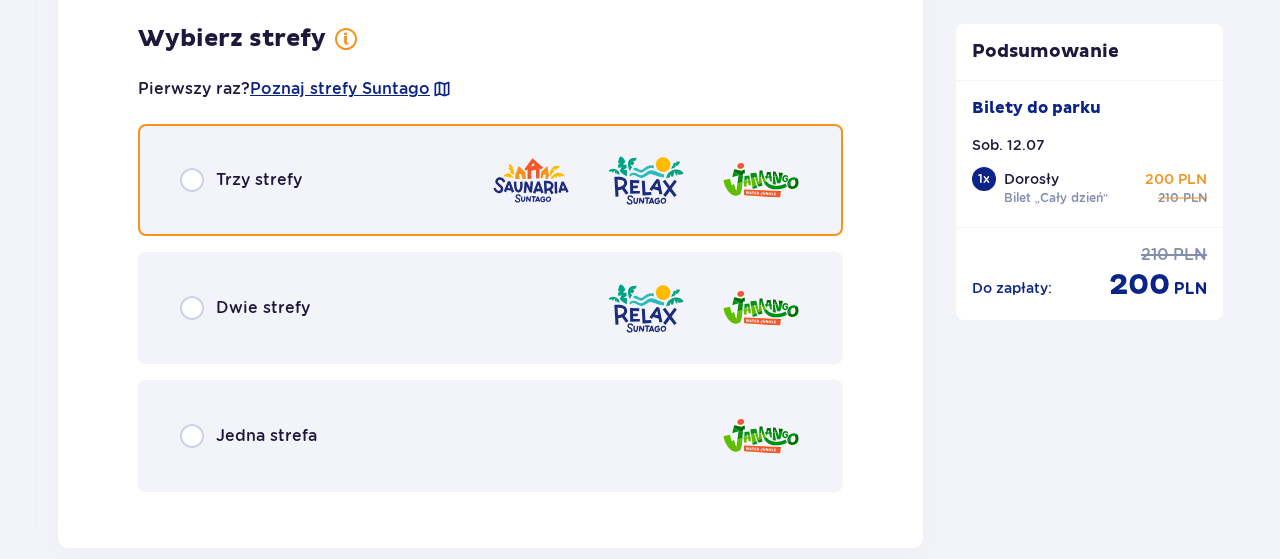 click at bounding box center (192, 180) 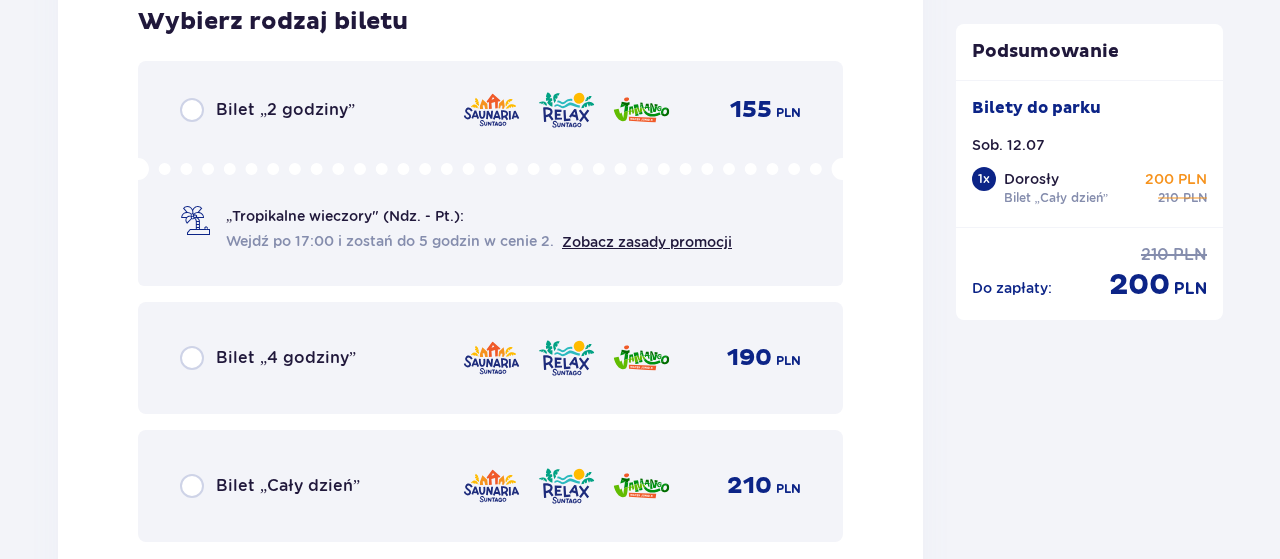 scroll, scrollTop: 3379, scrollLeft: 0, axis: vertical 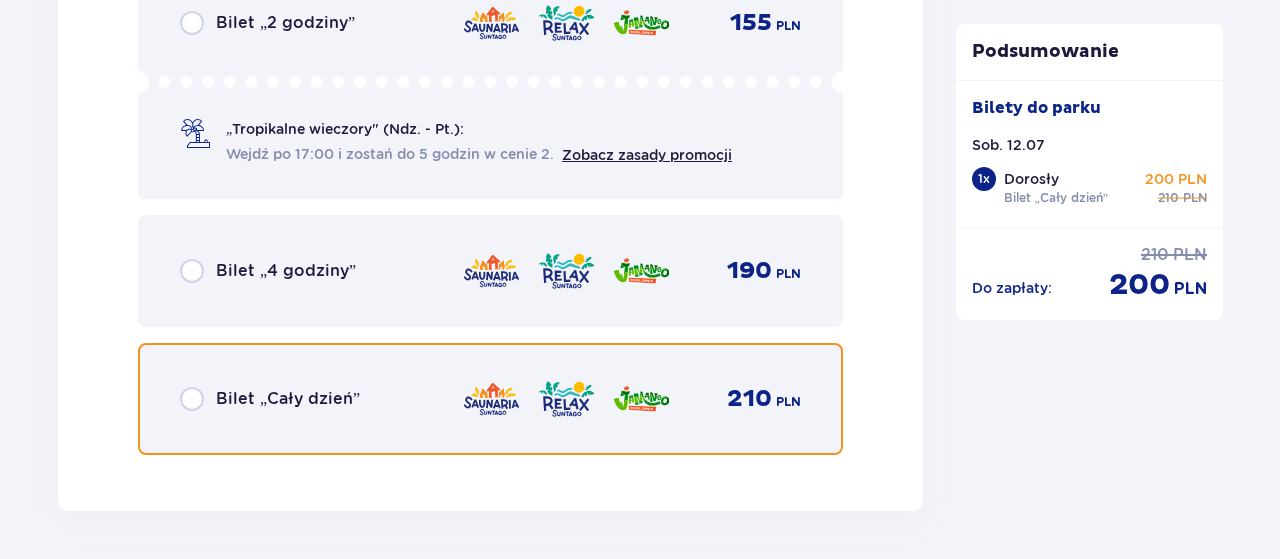 click at bounding box center (192, 399) 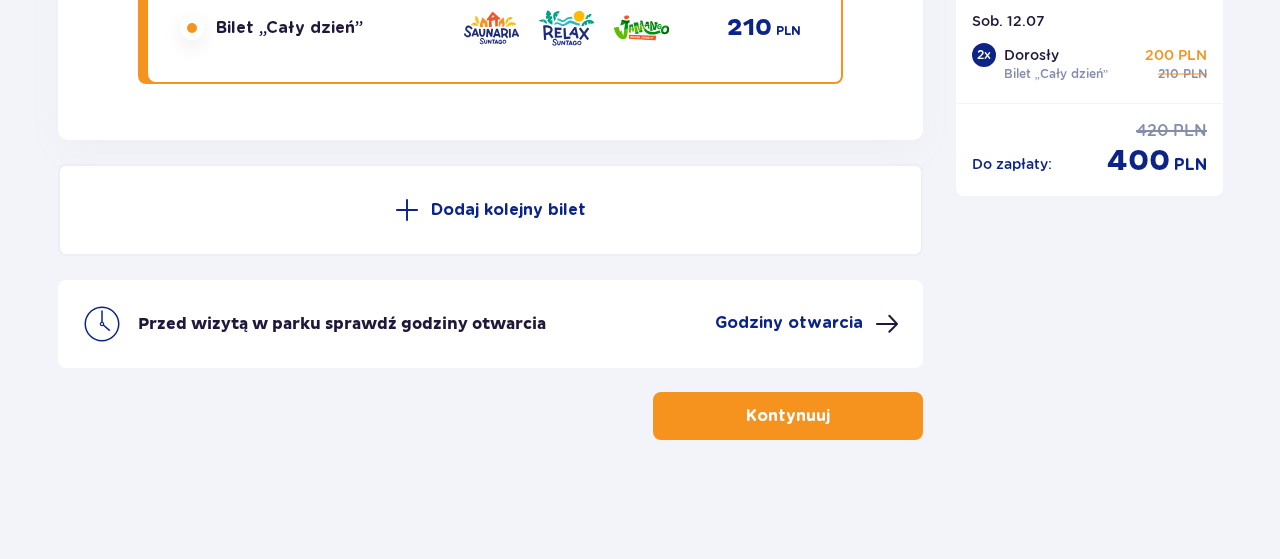 scroll, scrollTop: 3750, scrollLeft: 0, axis: vertical 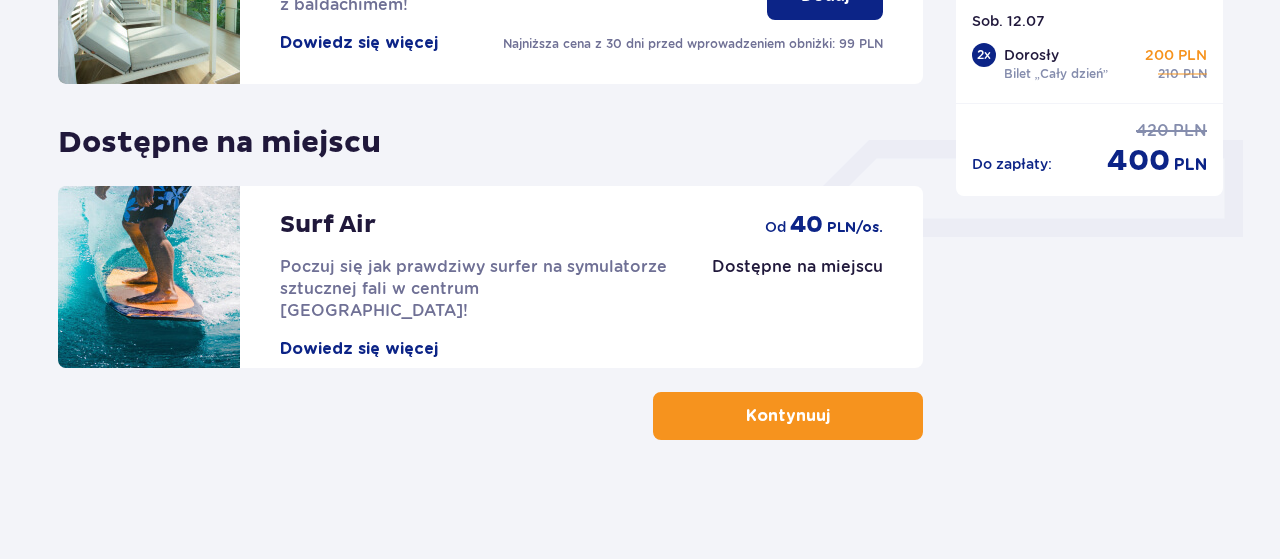 click on "Kontynuuj" at bounding box center [788, 416] 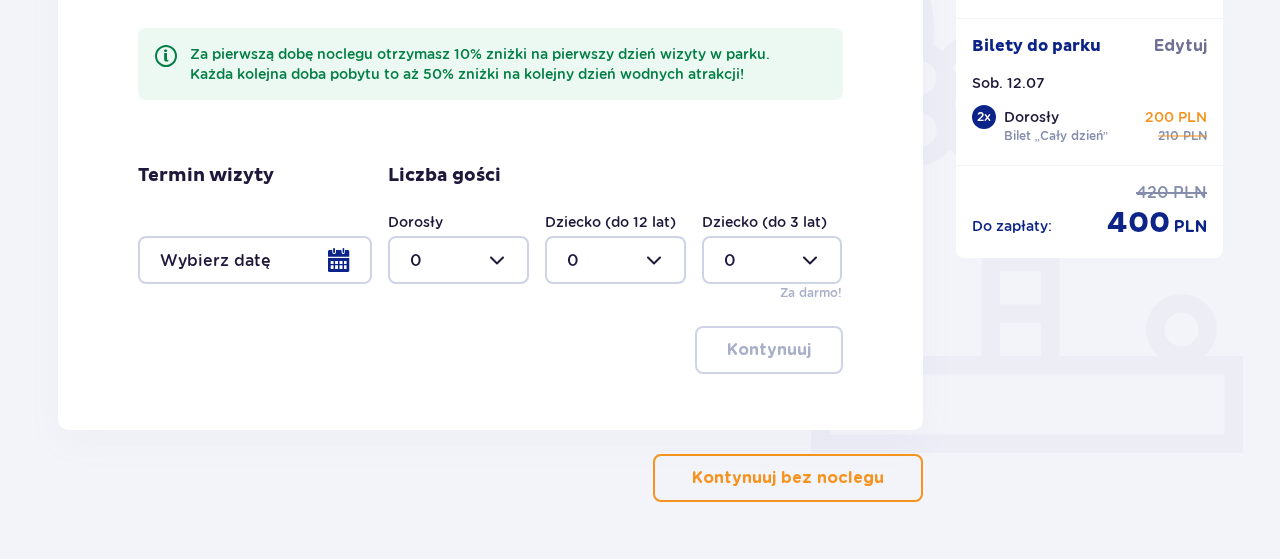scroll, scrollTop: 624, scrollLeft: 0, axis: vertical 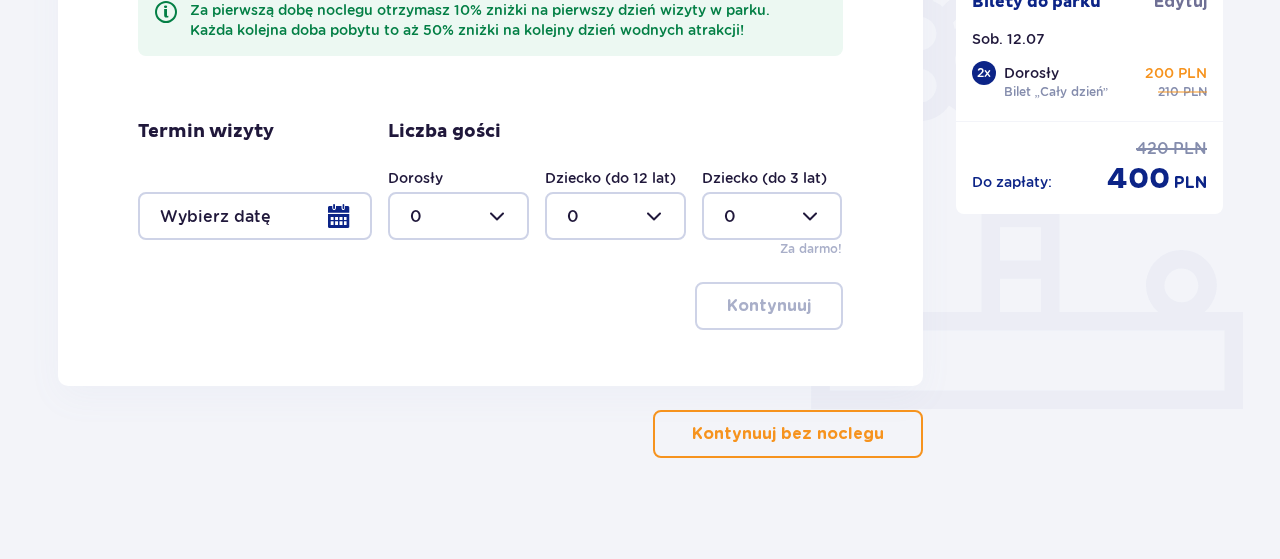 click on "Kontynuuj bez noclegu" at bounding box center (788, 434) 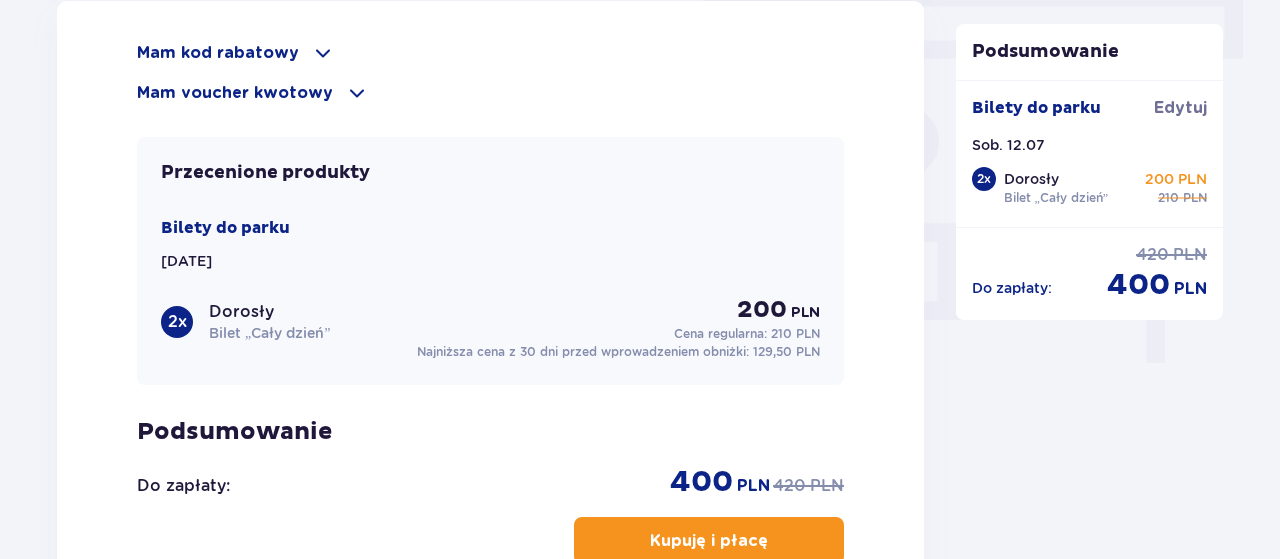 scroll, scrollTop: 1738, scrollLeft: 0, axis: vertical 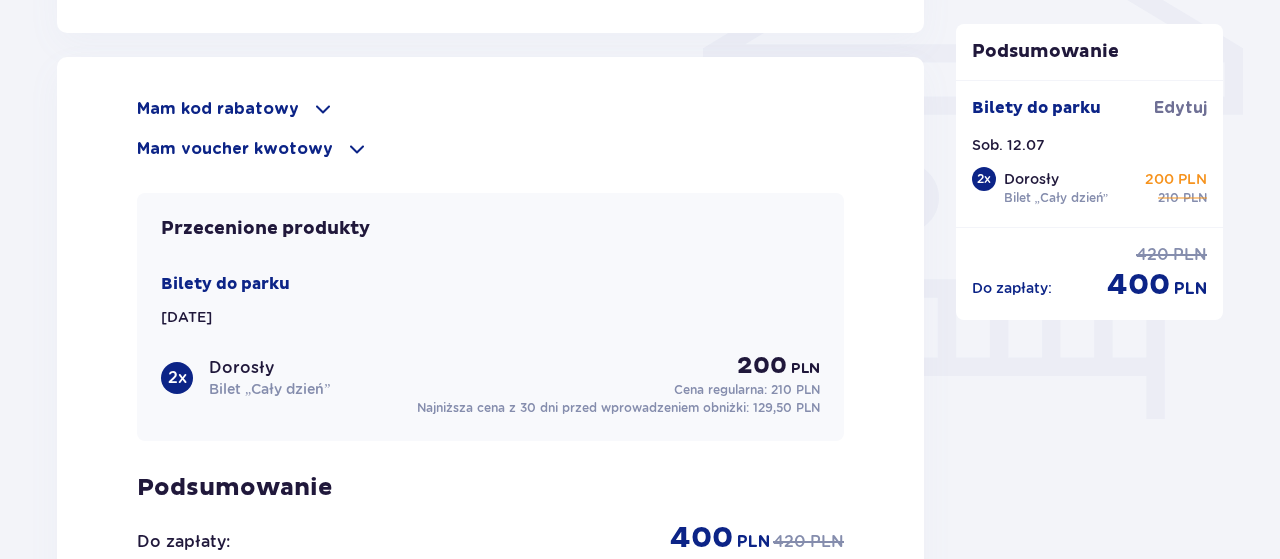 click at bounding box center (323, 109) 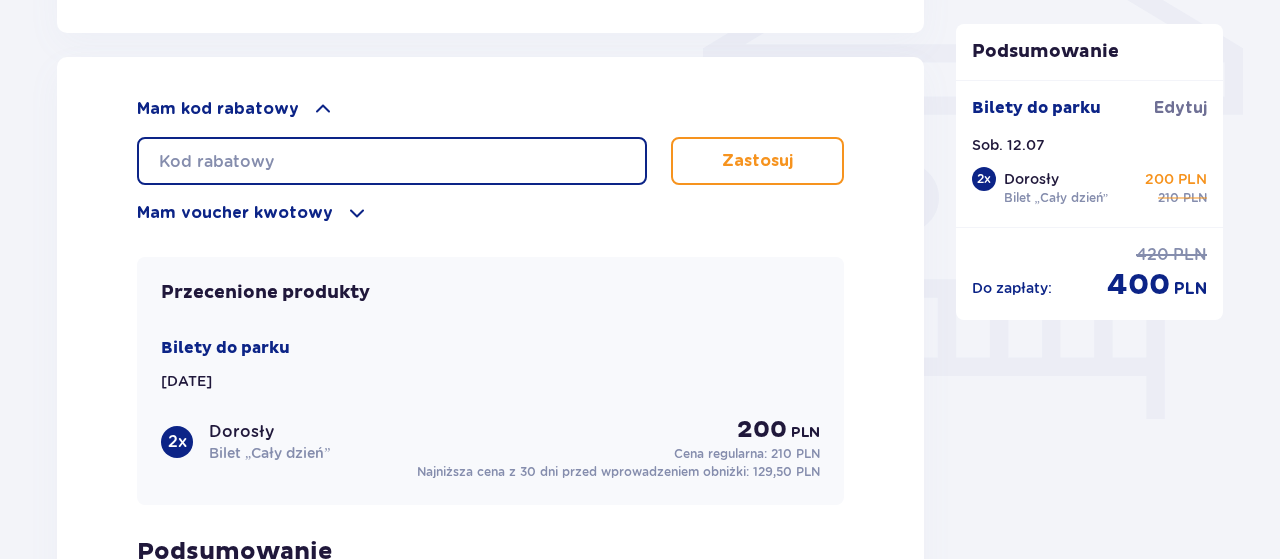 click at bounding box center [392, 161] 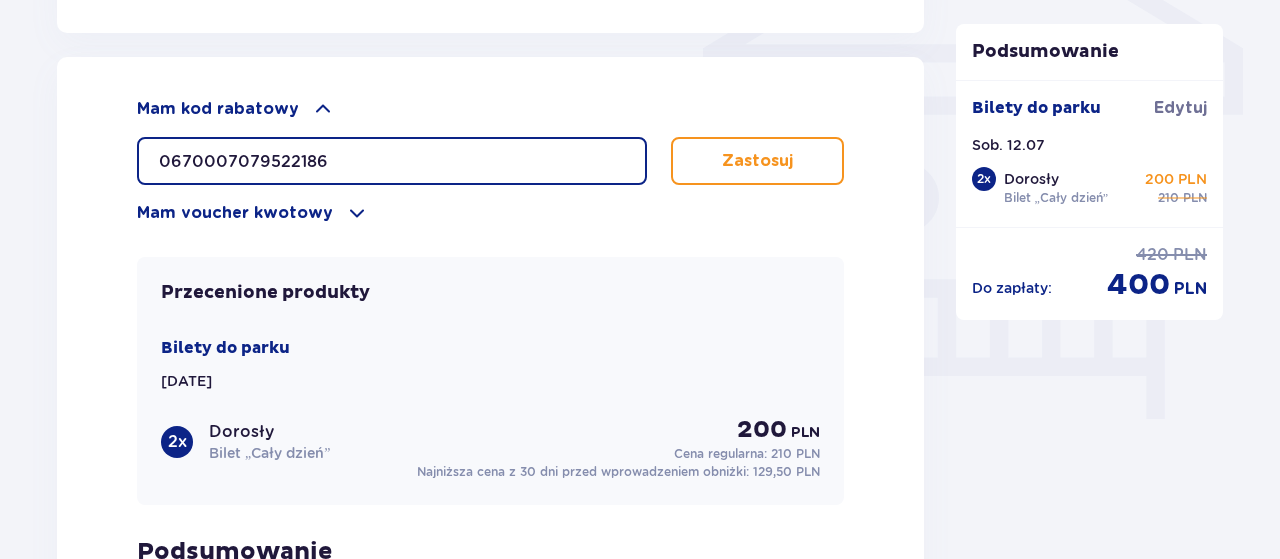 type on "0670007079522186" 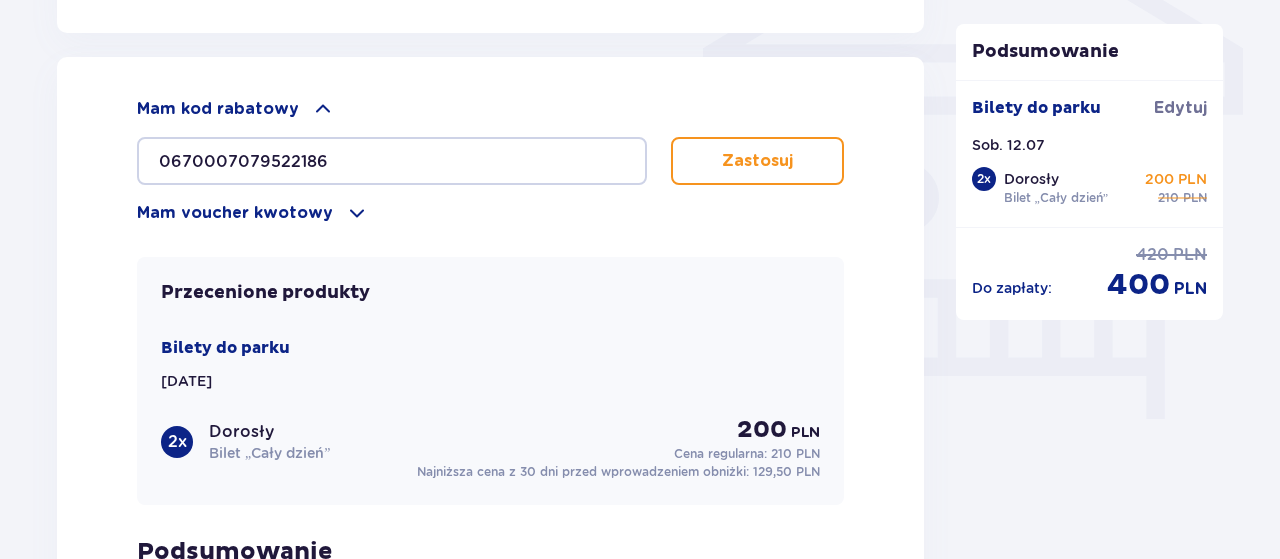 click on "Zastosuj" at bounding box center [757, 161] 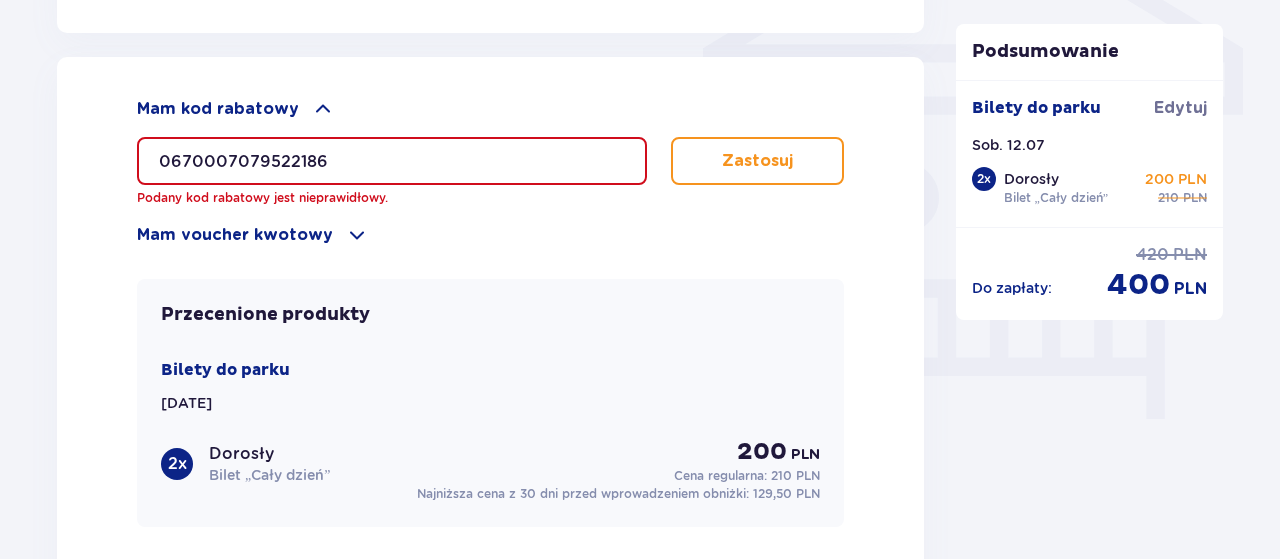 click at bounding box center (357, 235) 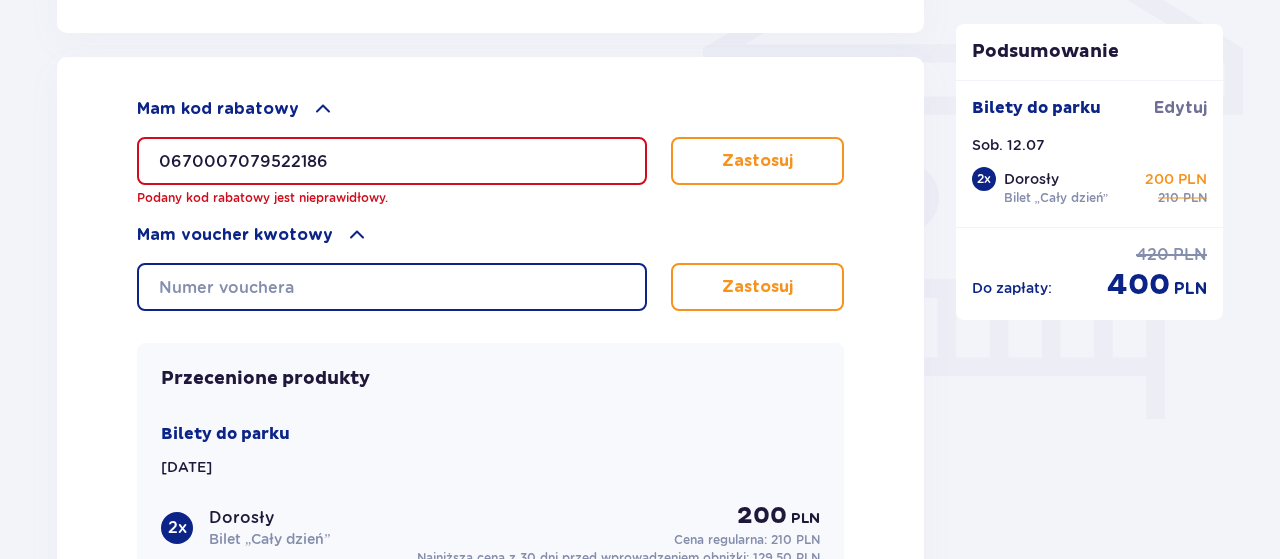 click at bounding box center (392, 287) 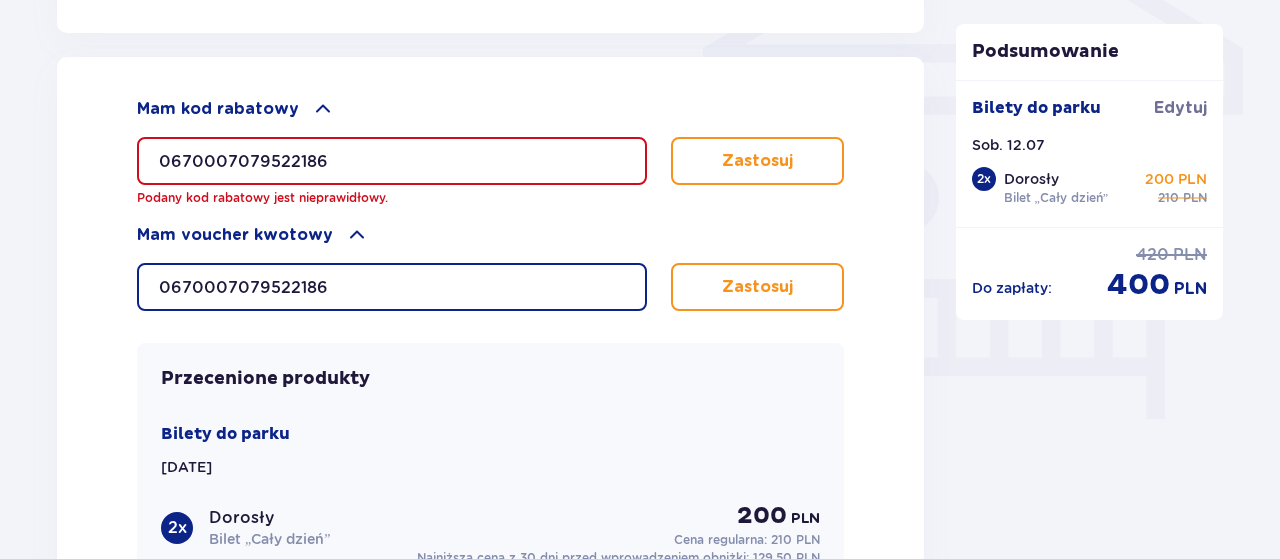 type on "0670007079522186" 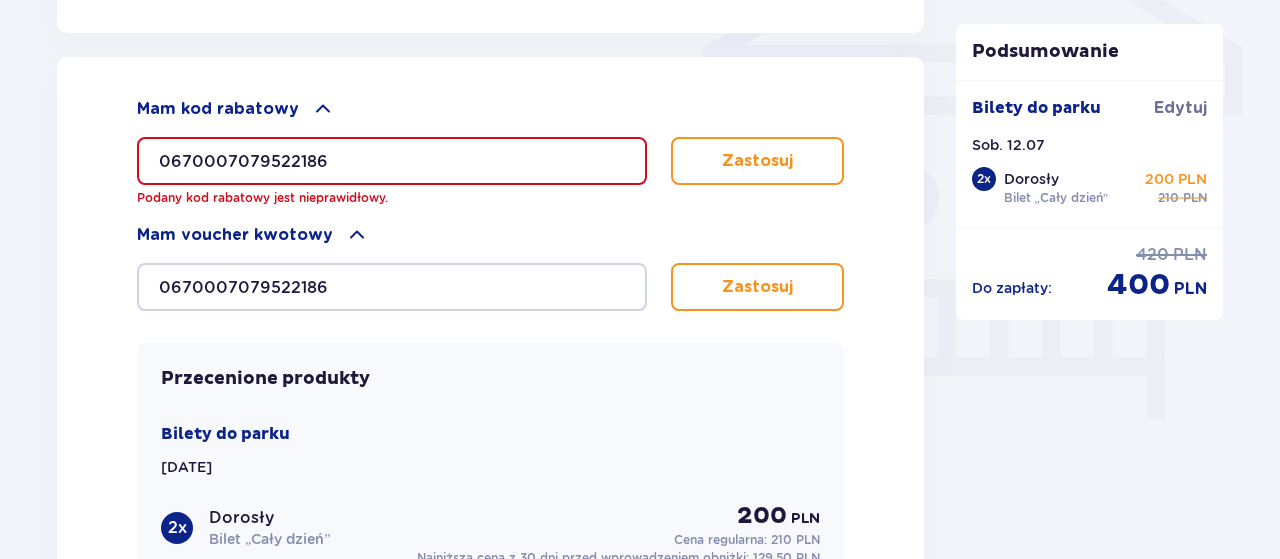 click on "Zastosuj" at bounding box center [757, 287] 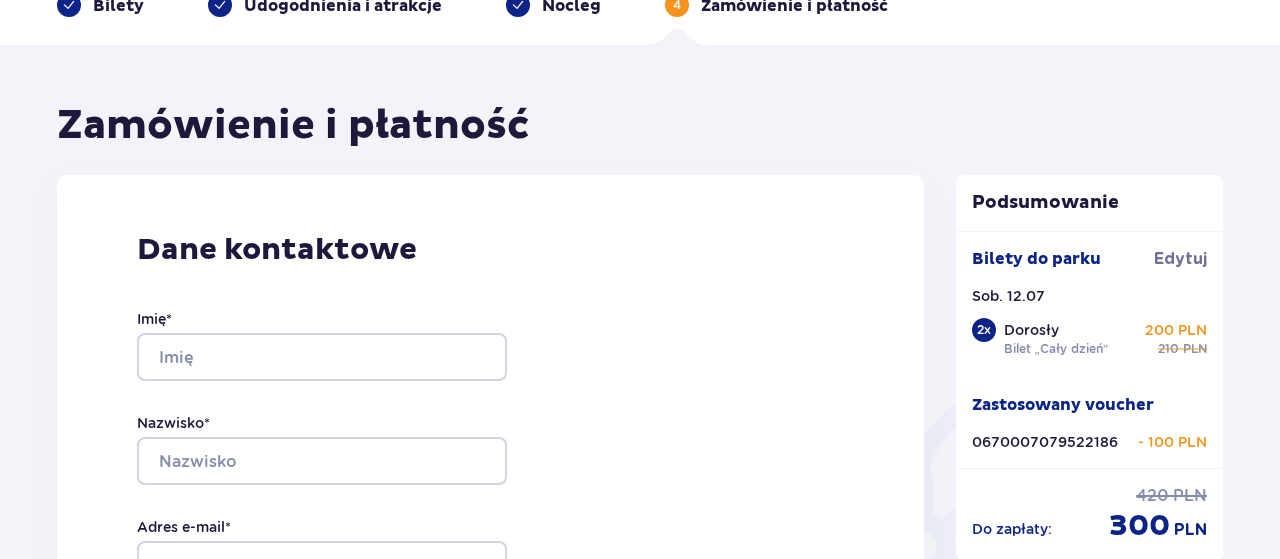 scroll, scrollTop: 208, scrollLeft: 0, axis: vertical 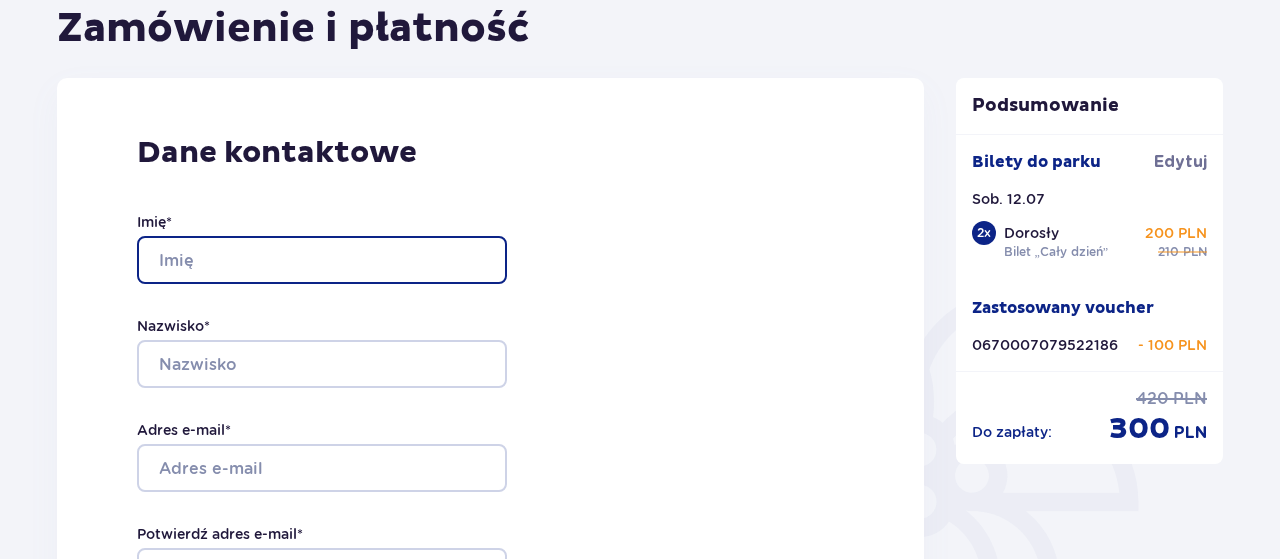 click on "Imię *" at bounding box center [322, 260] 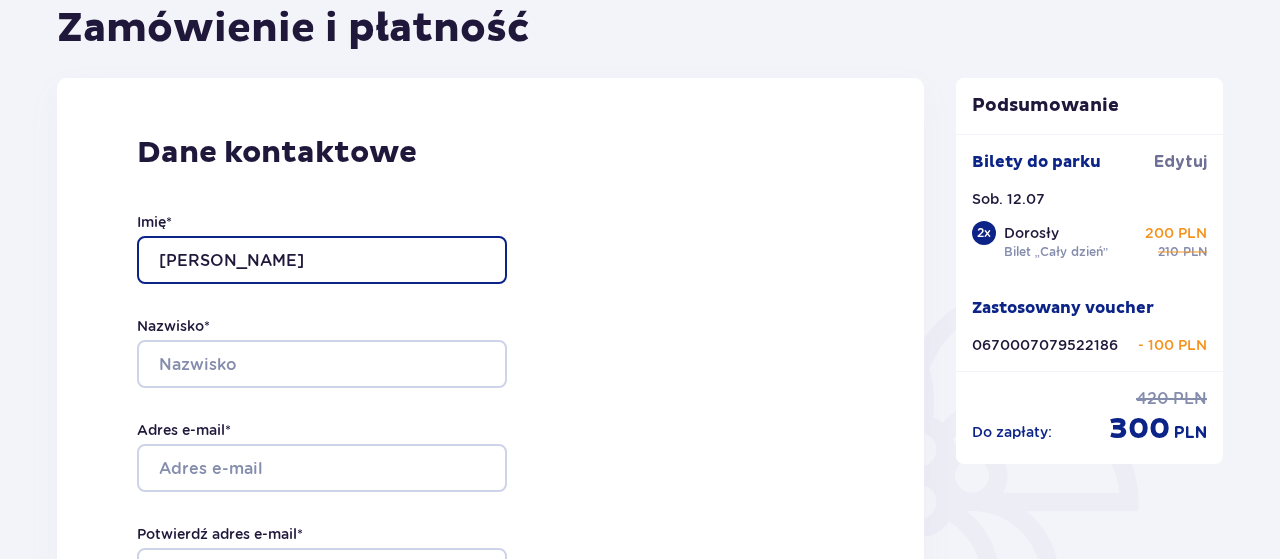 type on "Klaudia Underlik-Firmanty" 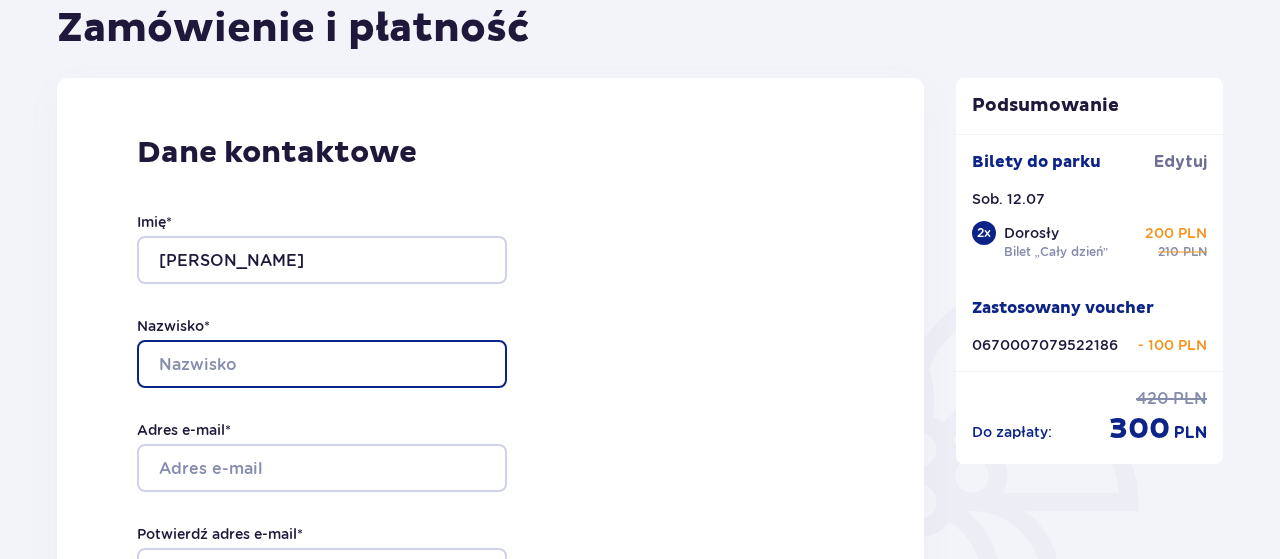 click on "Nazwisko *" at bounding box center (322, 364) 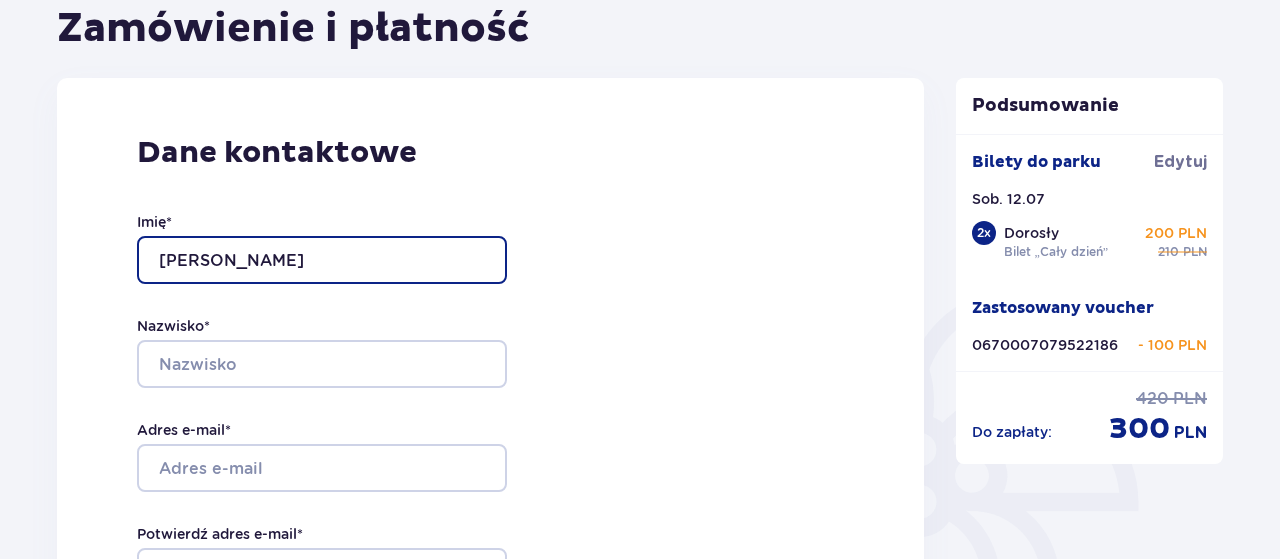 drag, startPoint x: 387, startPoint y: 255, endPoint x: 256, endPoint y: 257, distance: 131.01526 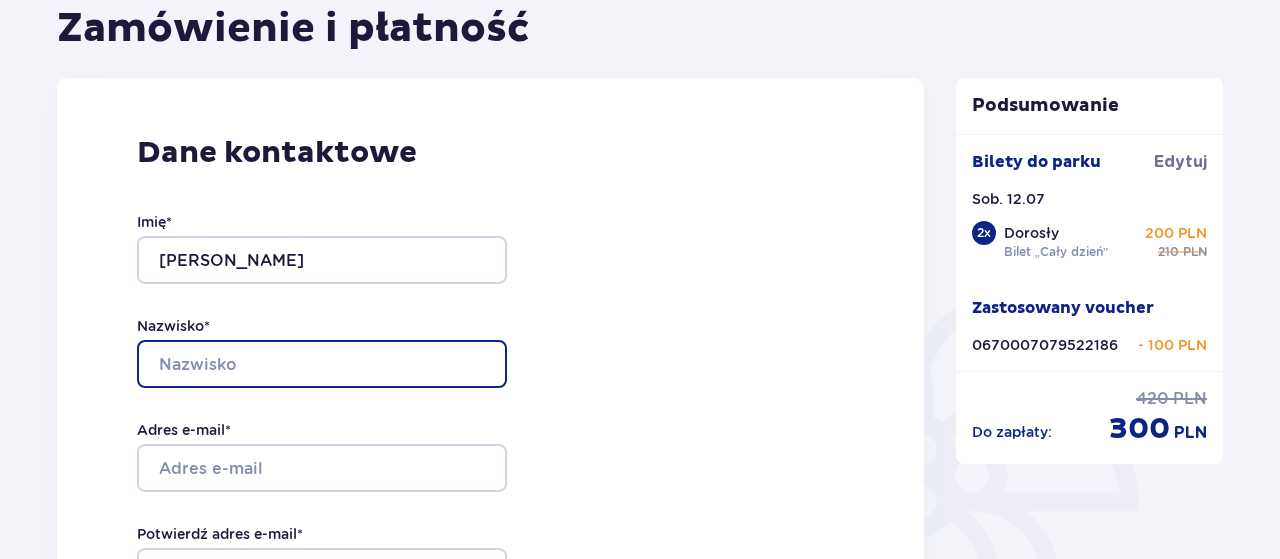 click on "Nazwisko *" at bounding box center (322, 364) 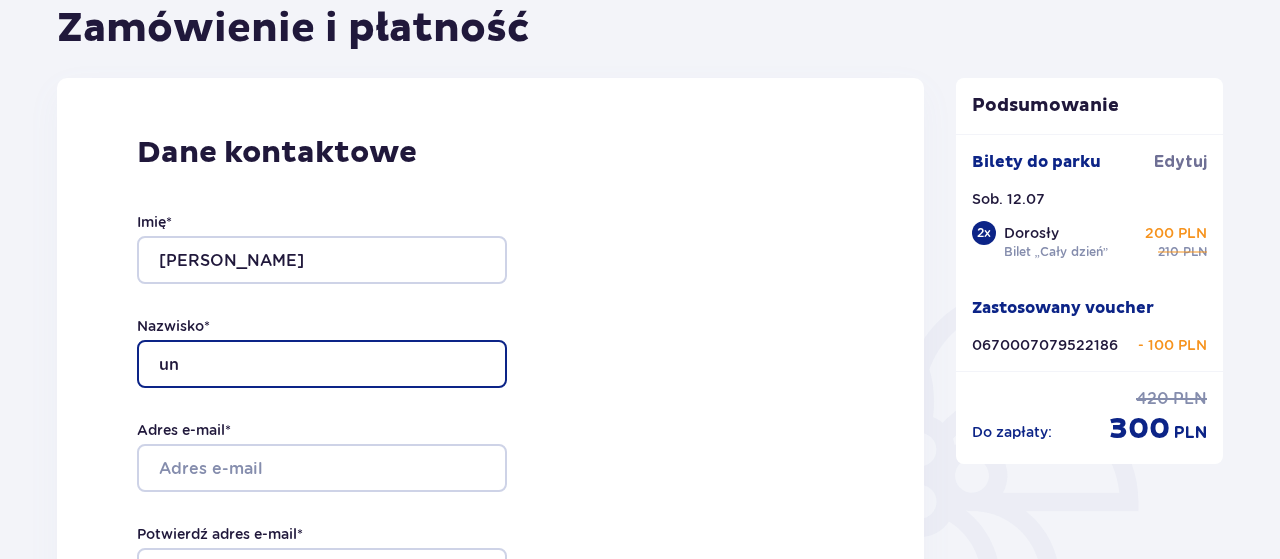 type on "u" 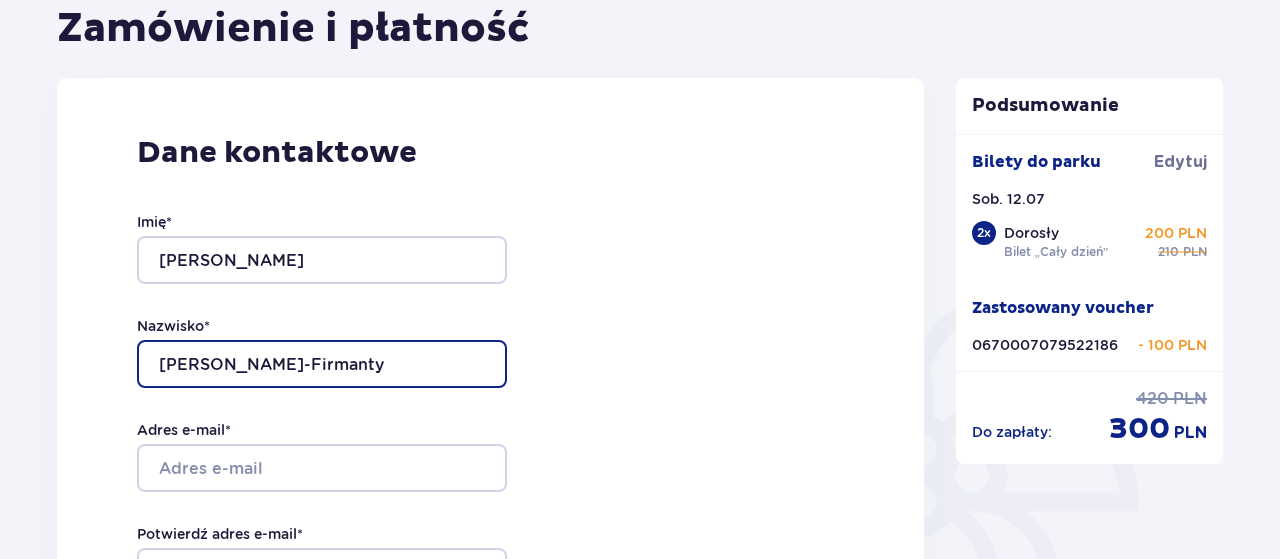 type on "Underlik-Firmanty" 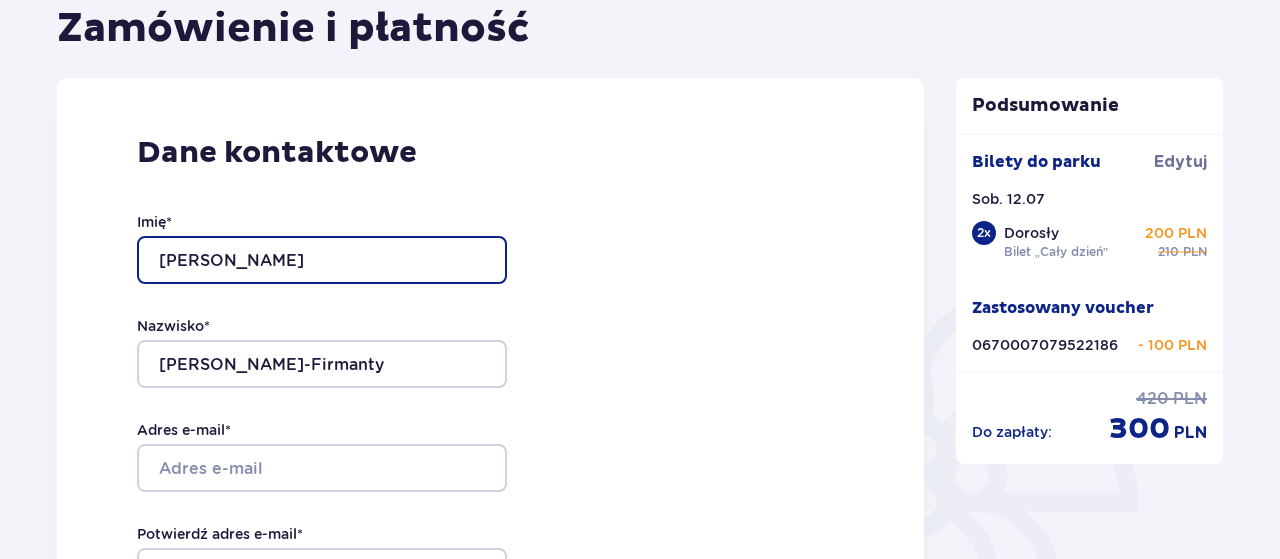 click on "Klaudia Underlik-Firmanty" at bounding box center [322, 260] 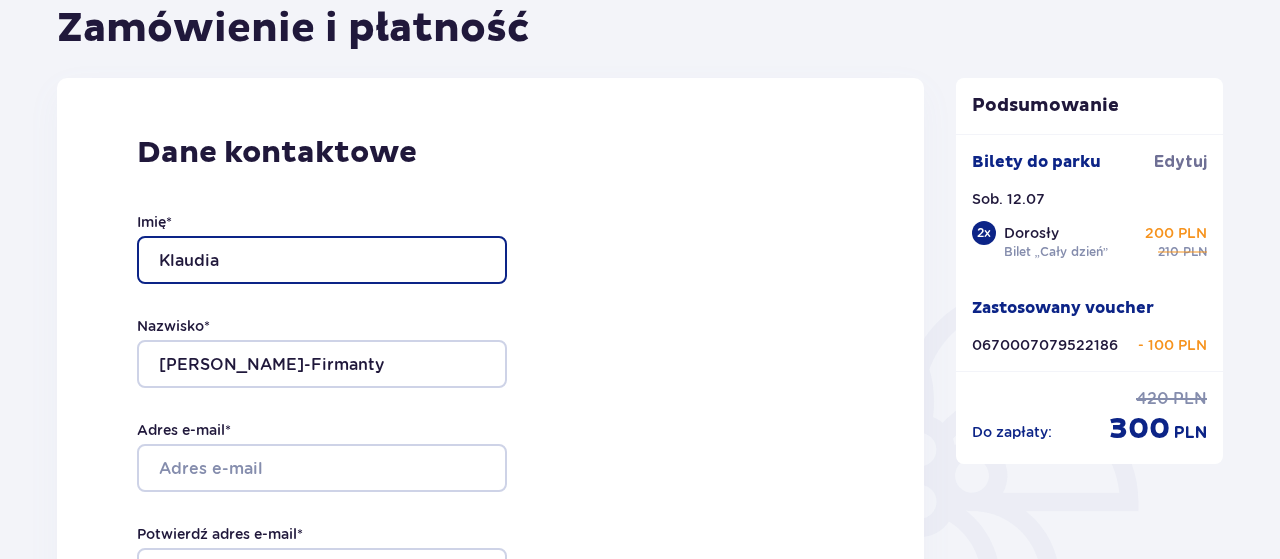 type on "Klaudia" 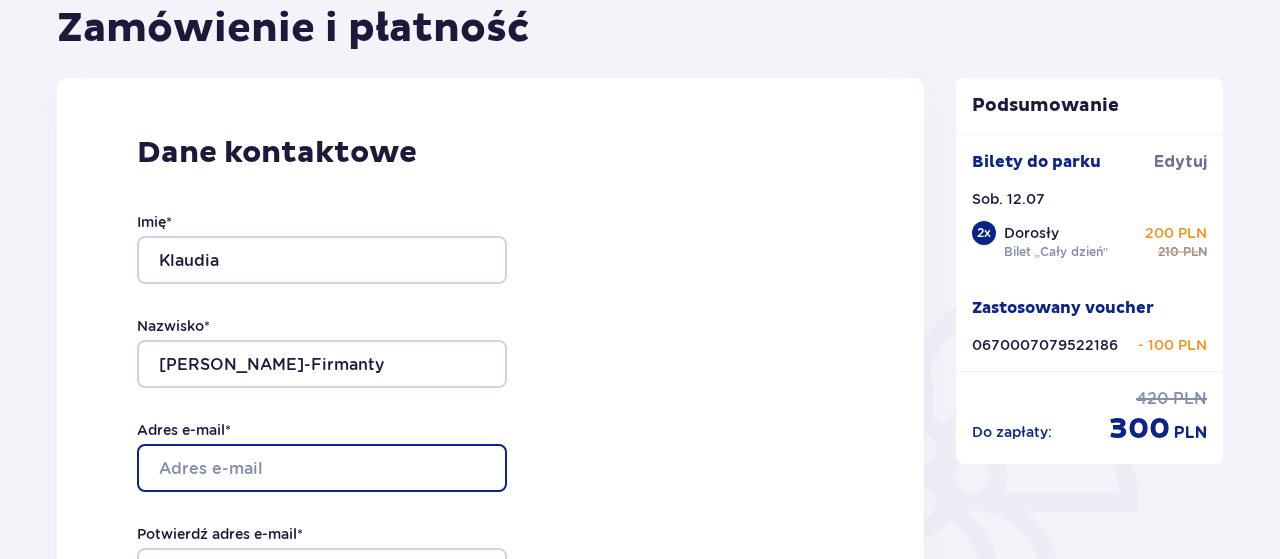 click on "Adres e-mail *" at bounding box center [322, 468] 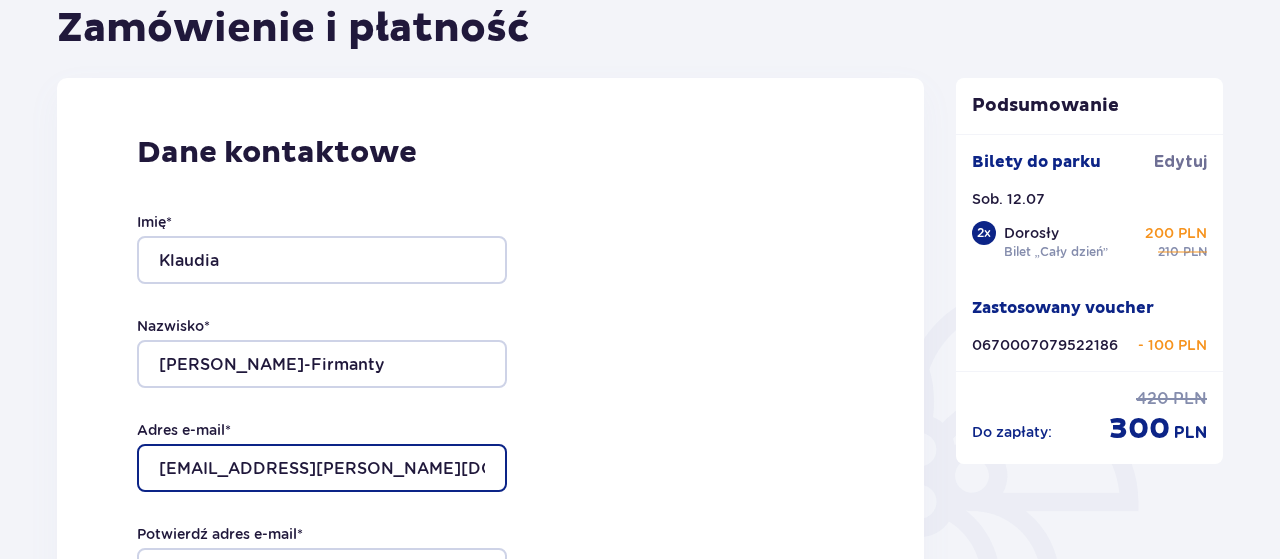 type on "[EMAIL_ADDRESS][PERSON_NAME][DOMAIN_NAME]" 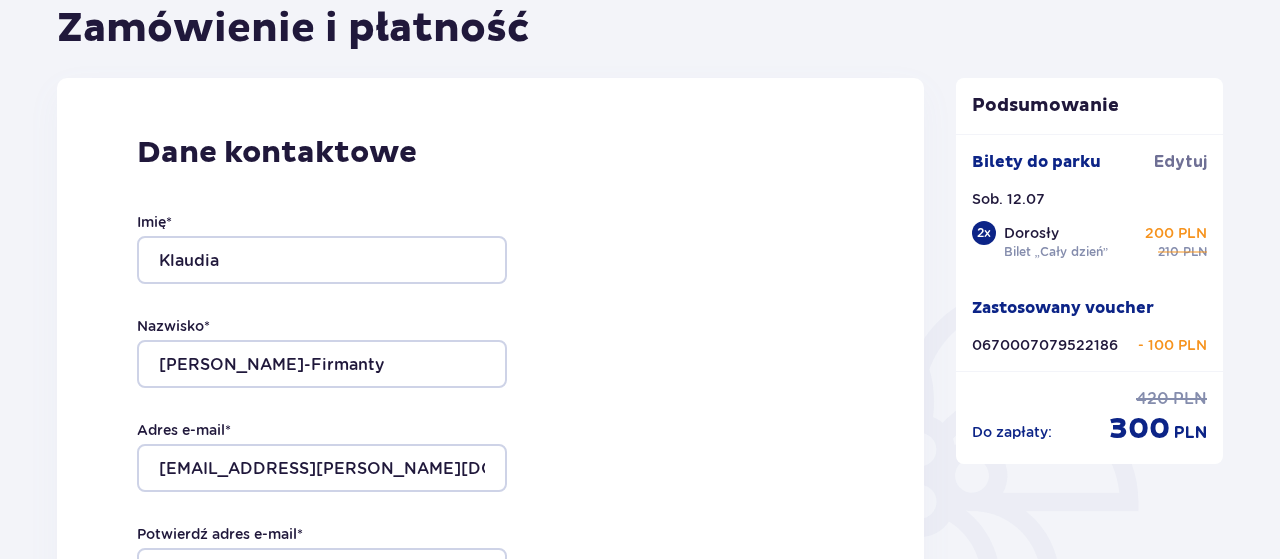 drag, startPoint x: 38, startPoint y: 454, endPoint x: 102, endPoint y: 459, distance: 64.195015 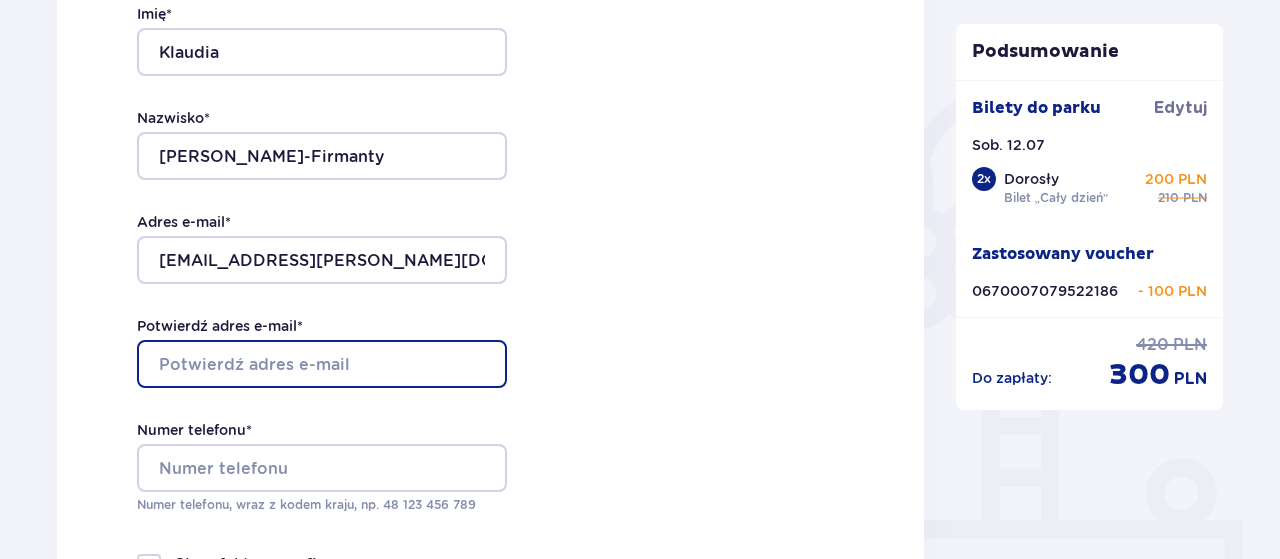 click on "Potwierdź adres e-mail *" at bounding box center [322, 364] 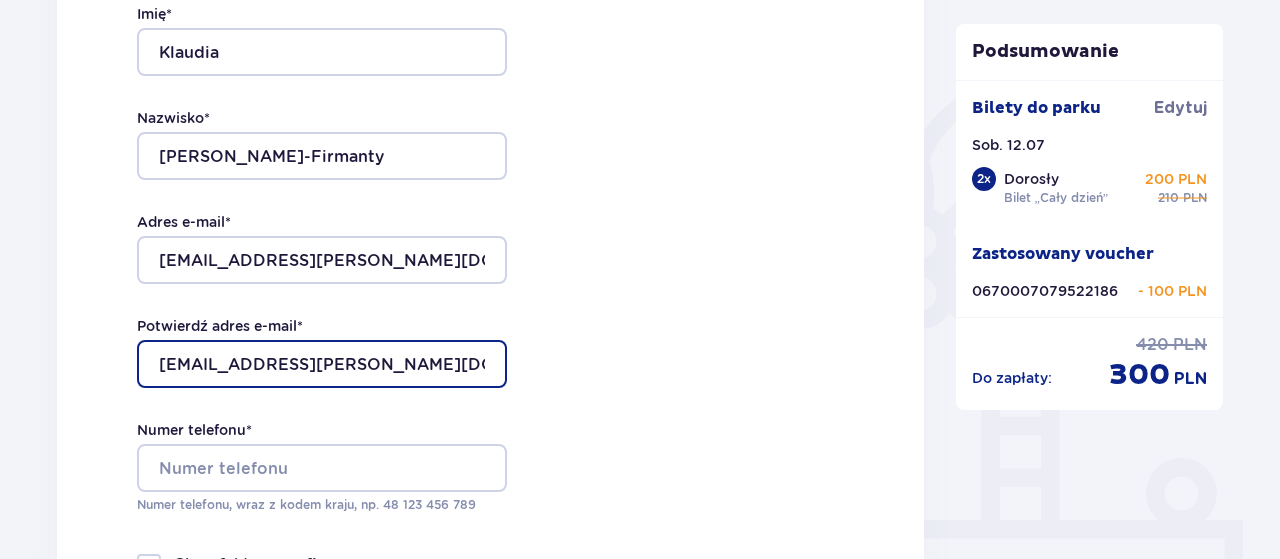 type on "[EMAIL_ADDRESS][PERSON_NAME][DOMAIN_NAME]" 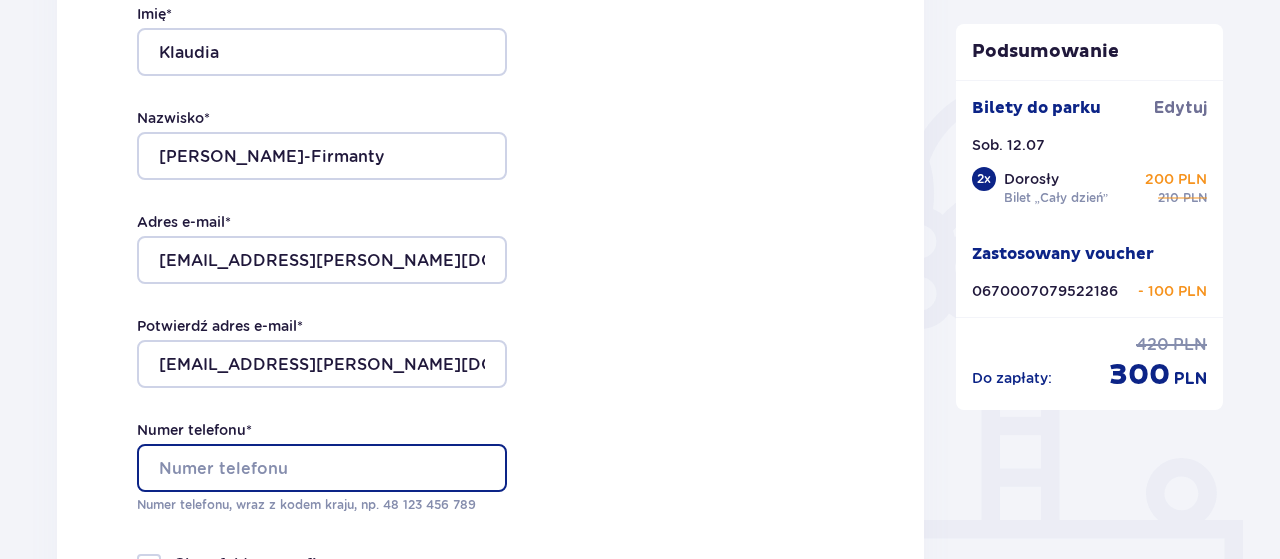 click on "Numer telefonu *" at bounding box center [322, 468] 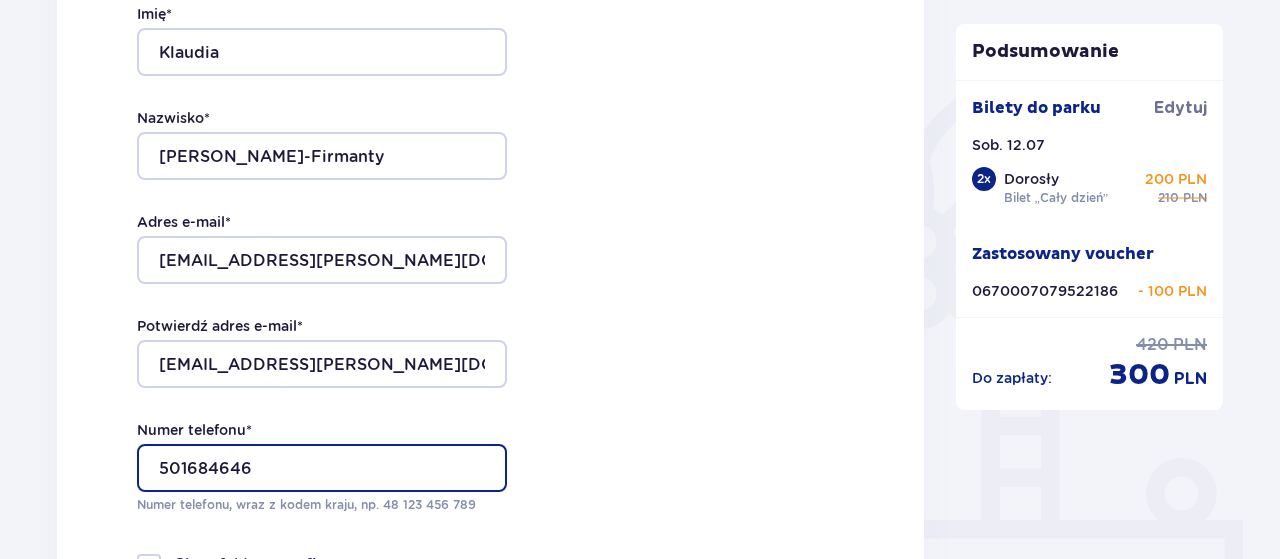 type on "501684646" 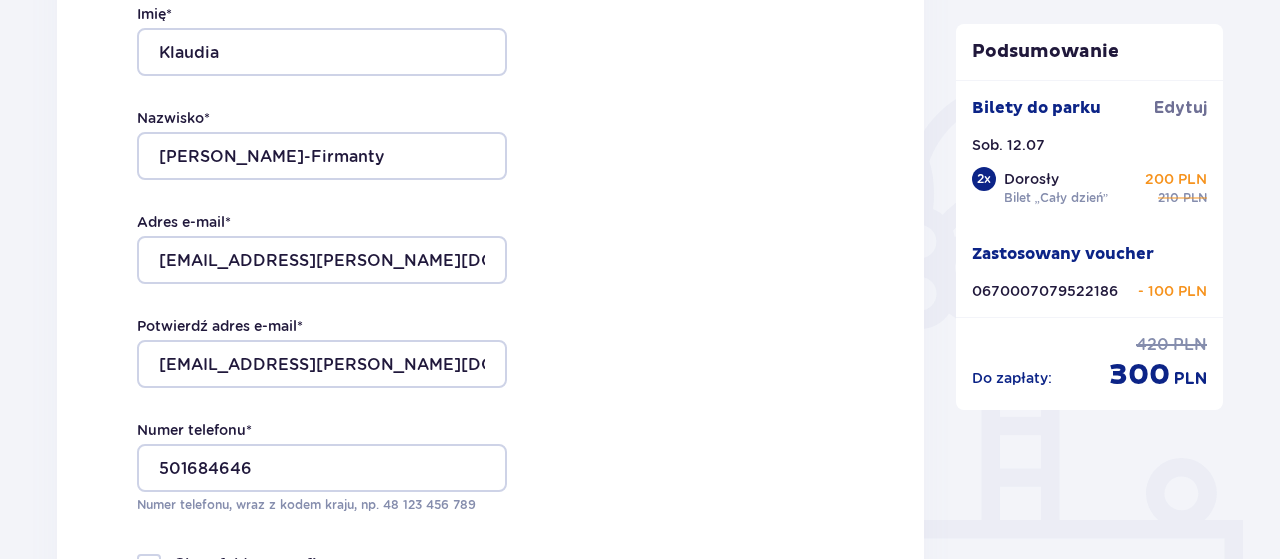 click on "Dane kontaktowe Imię * Klaudia Nazwisko * Underlik-Firmanty Adres e-mail * klaudia.underlik-firmanty@grupawp.pl Potwierdź adres e-mail * klaudia.underlik-firmanty@grupawp.pl Numer telefonu * 501684646 Numer telefonu, wraz z kodem kraju, np. 48 ​123 ​456 ​789 Chcę fakturę na firmę Jeśli nie prowadzisz działalności gospodarczej lub innej spółki, automatycznie wystawimy Ci fakturę imienną. Dodaj adres do faktury imiennej" at bounding box center [490, 290] 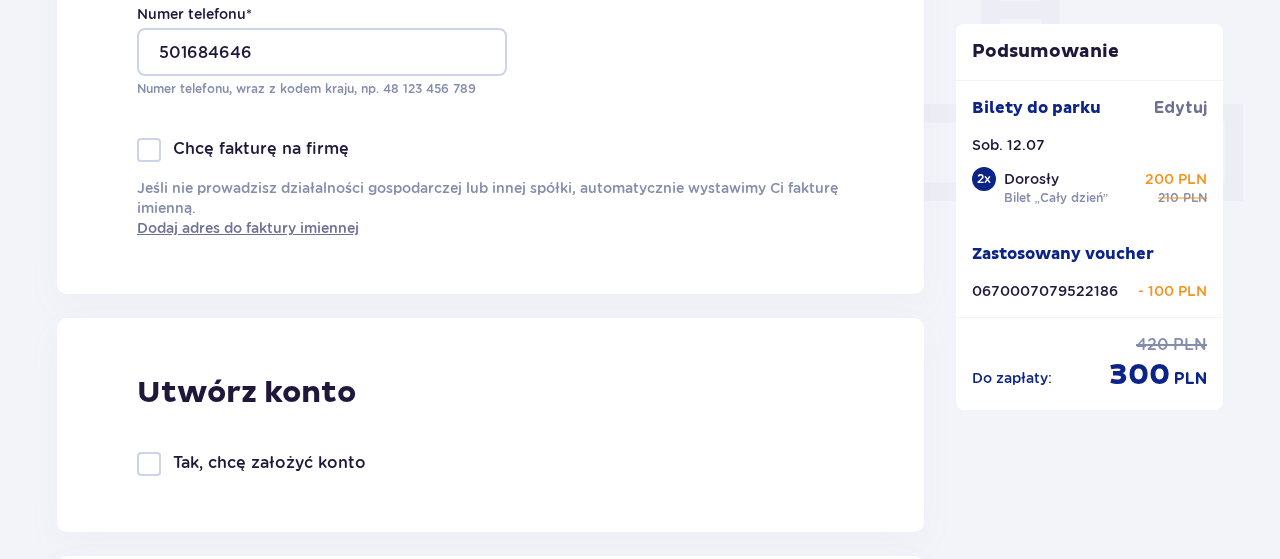 scroll, scrollTop: 936, scrollLeft: 0, axis: vertical 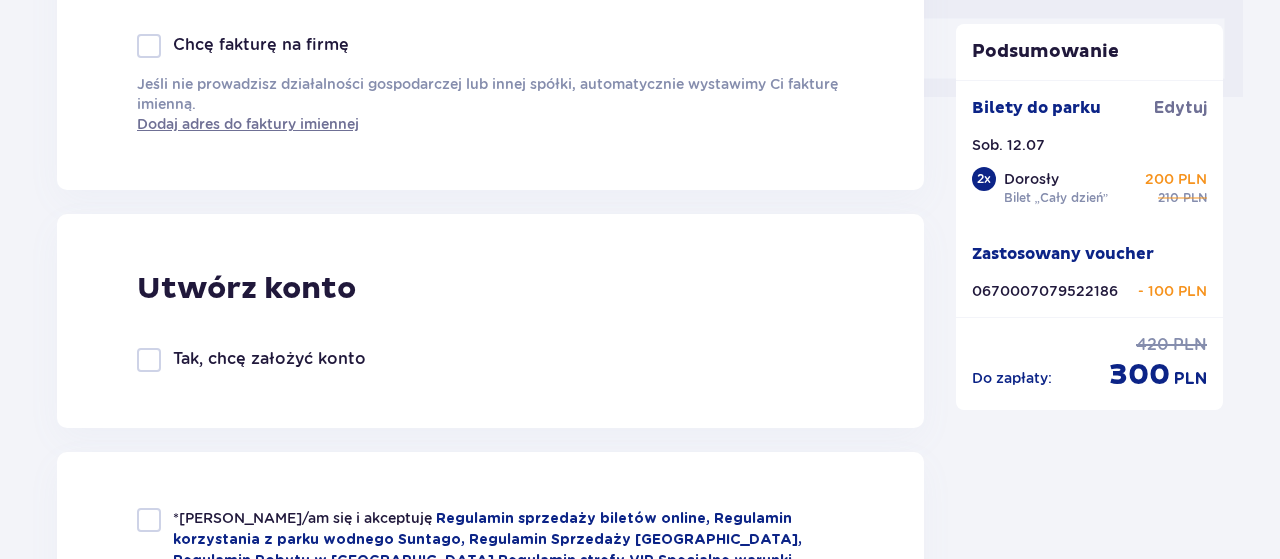 drag, startPoint x: 151, startPoint y: 362, endPoint x: 129, endPoint y: 387, distance: 33.30165 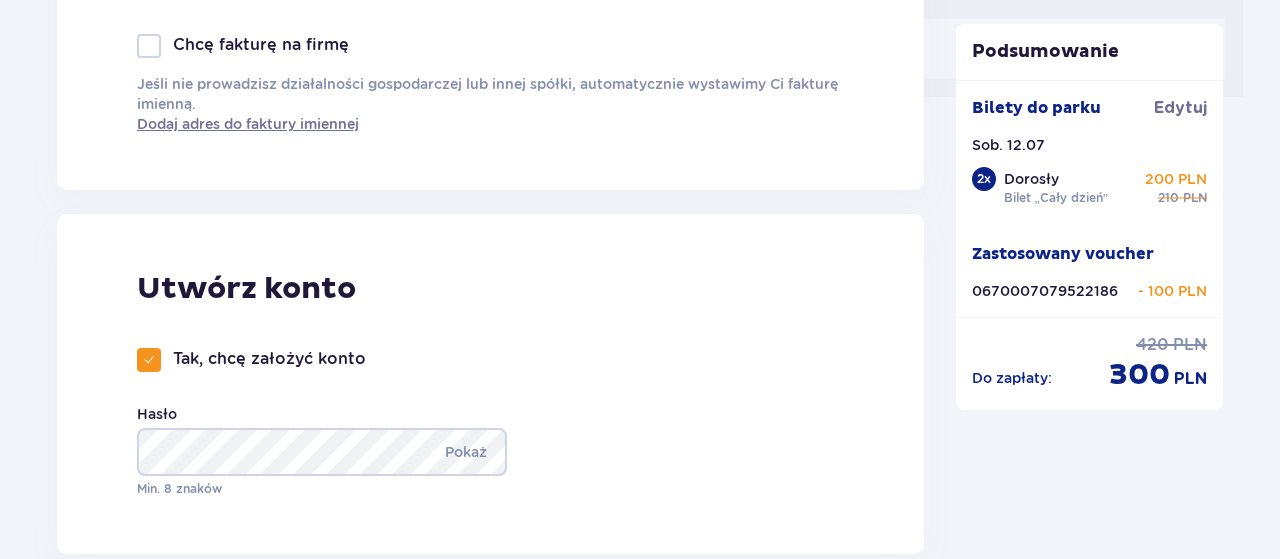 click on "Utwórz konto Tak, chcę założyć konto Hasło Pokaż Min. 8 znaków" at bounding box center [490, 384] 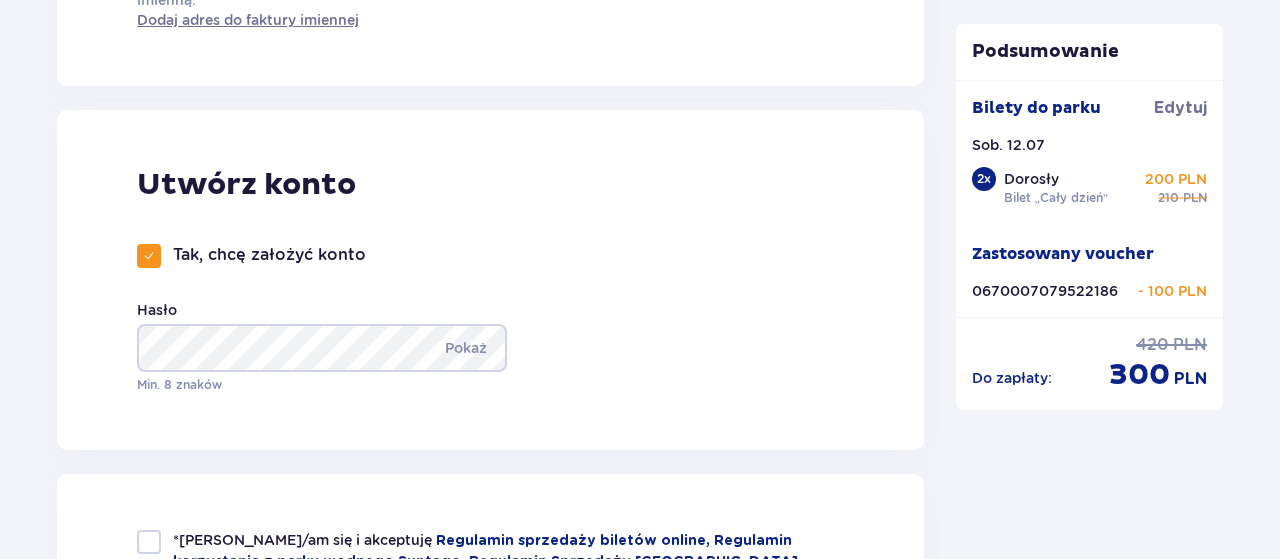 scroll, scrollTop: 1144, scrollLeft: 0, axis: vertical 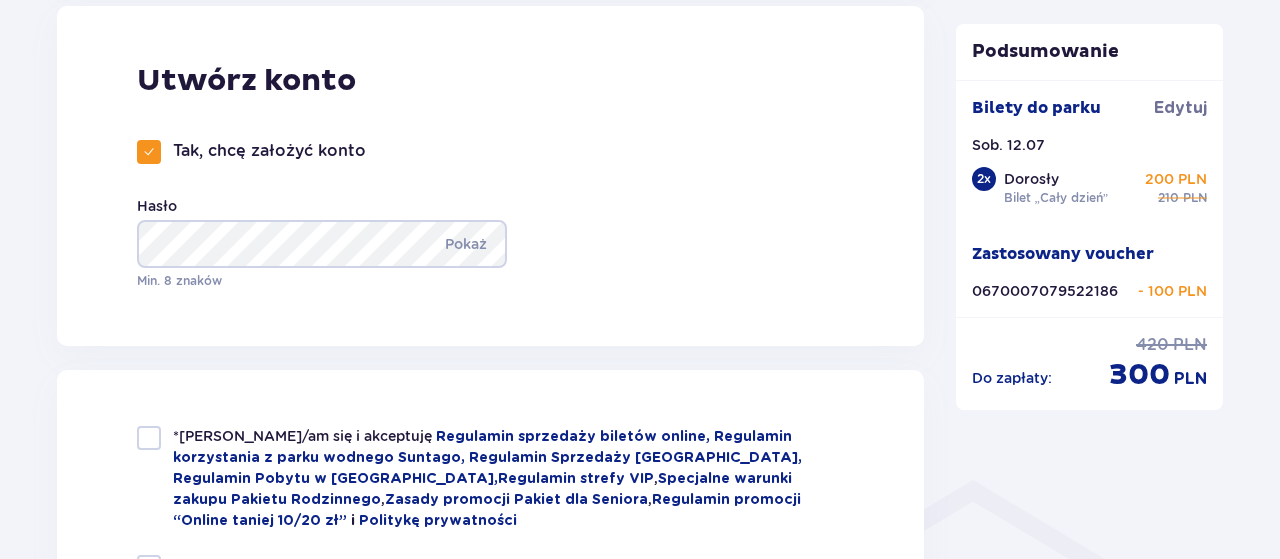 click at bounding box center [149, 438] 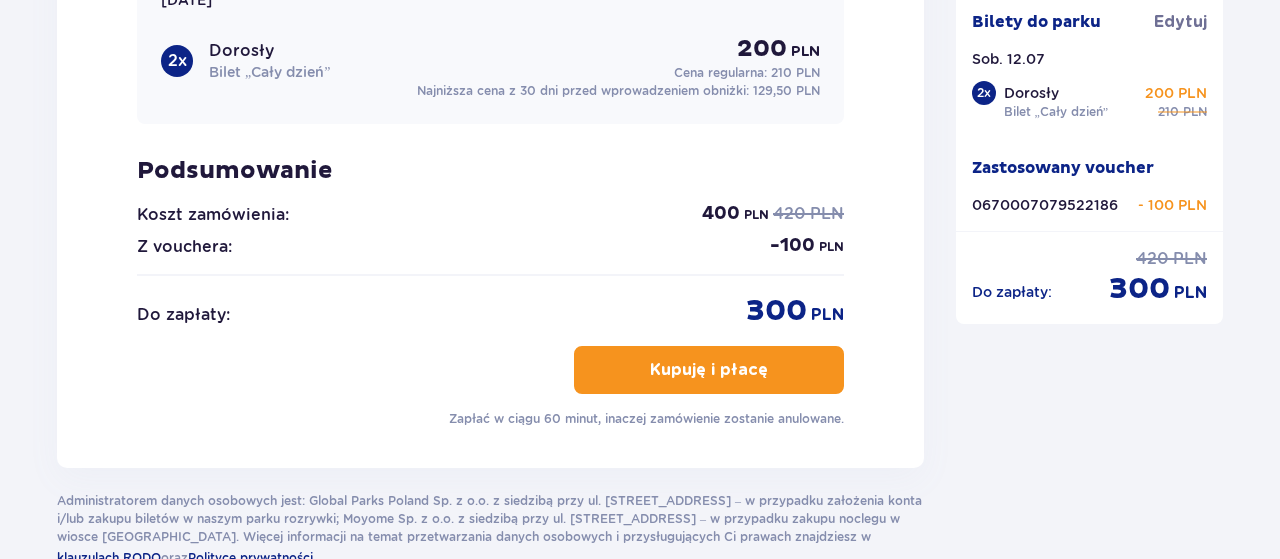 scroll, scrollTop: 2288, scrollLeft: 0, axis: vertical 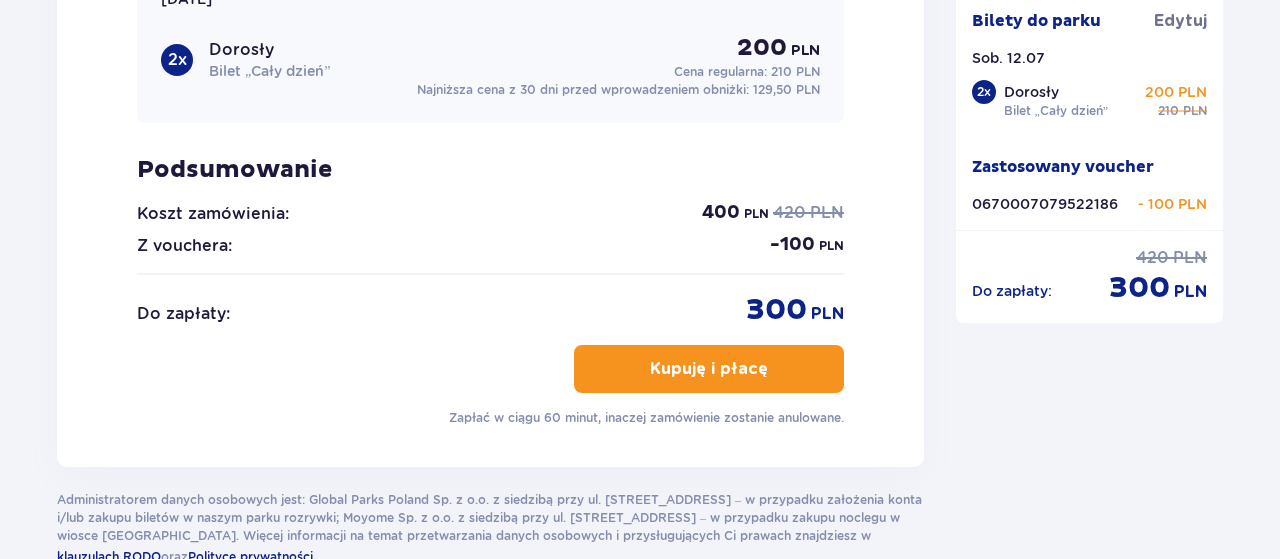 click on "Kupuję i płacę" at bounding box center [709, 369] 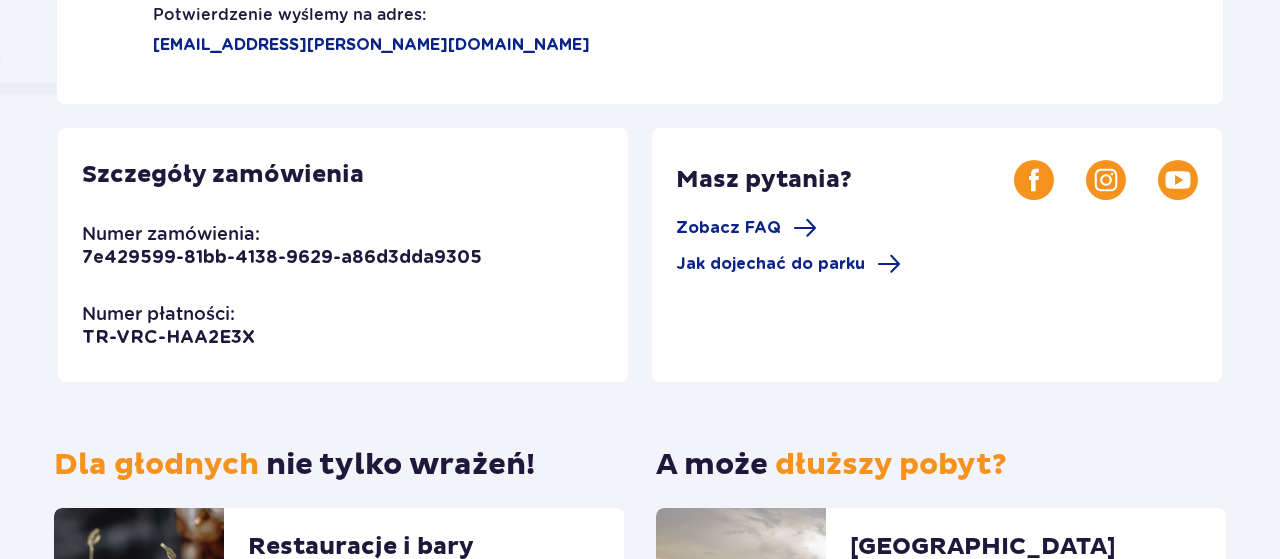 scroll, scrollTop: 520, scrollLeft: 0, axis: vertical 